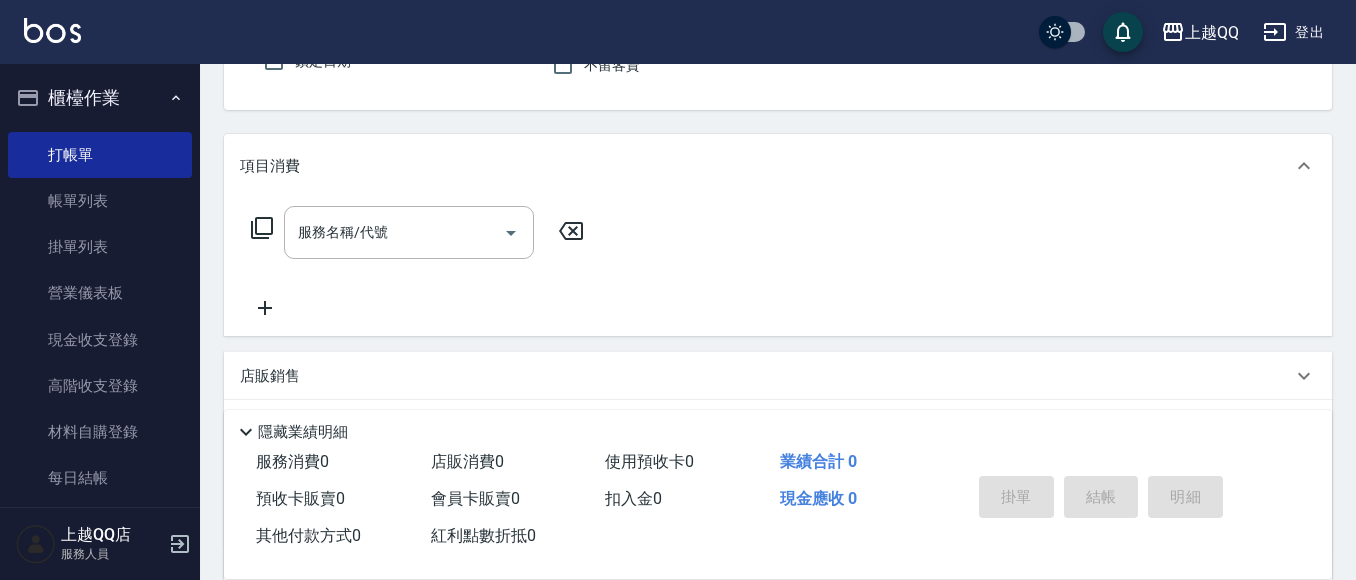scroll, scrollTop: 69, scrollLeft: 0, axis: vertical 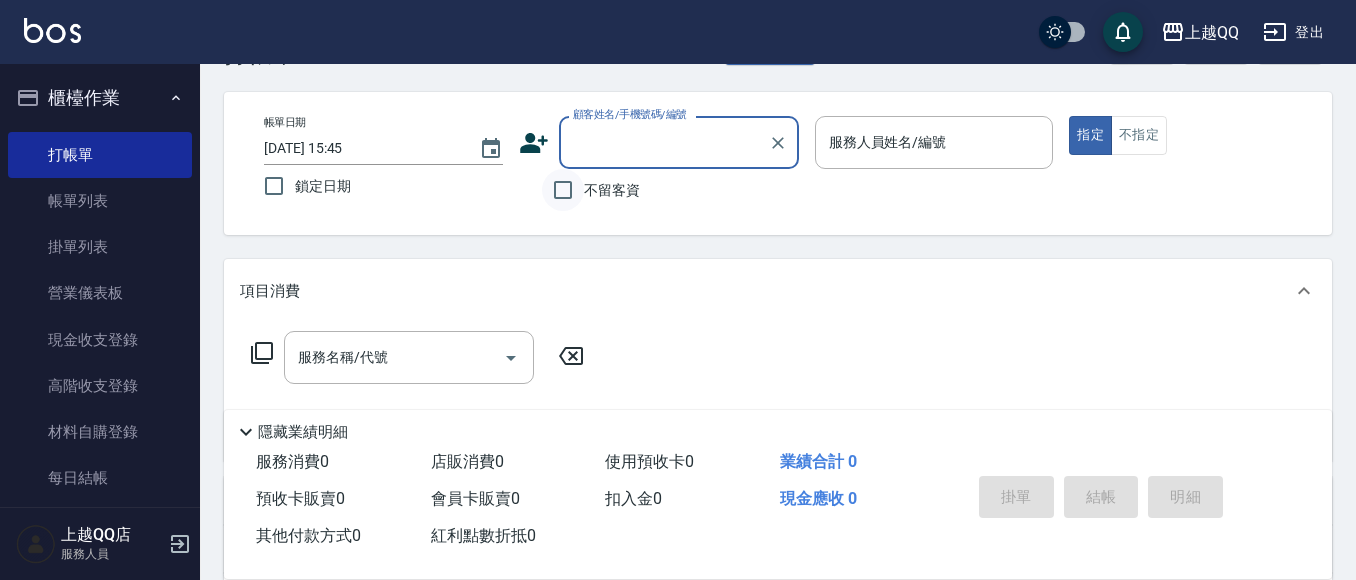 click on "不留客資" at bounding box center [563, 190] 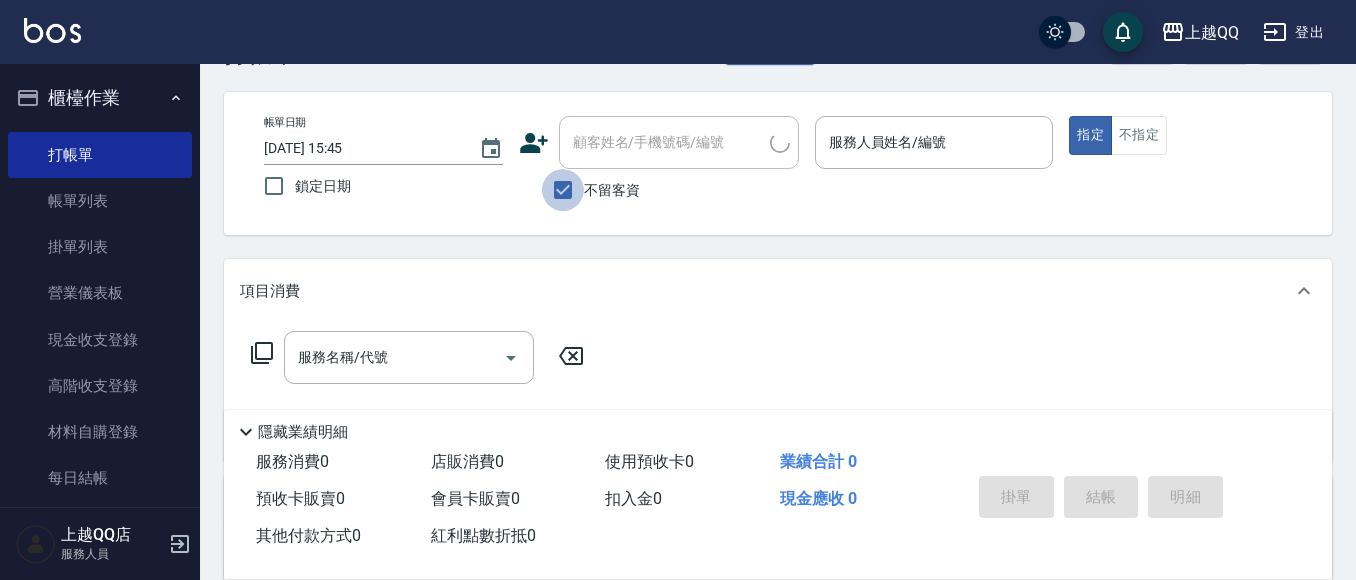 click on "不留客資" at bounding box center [563, 190] 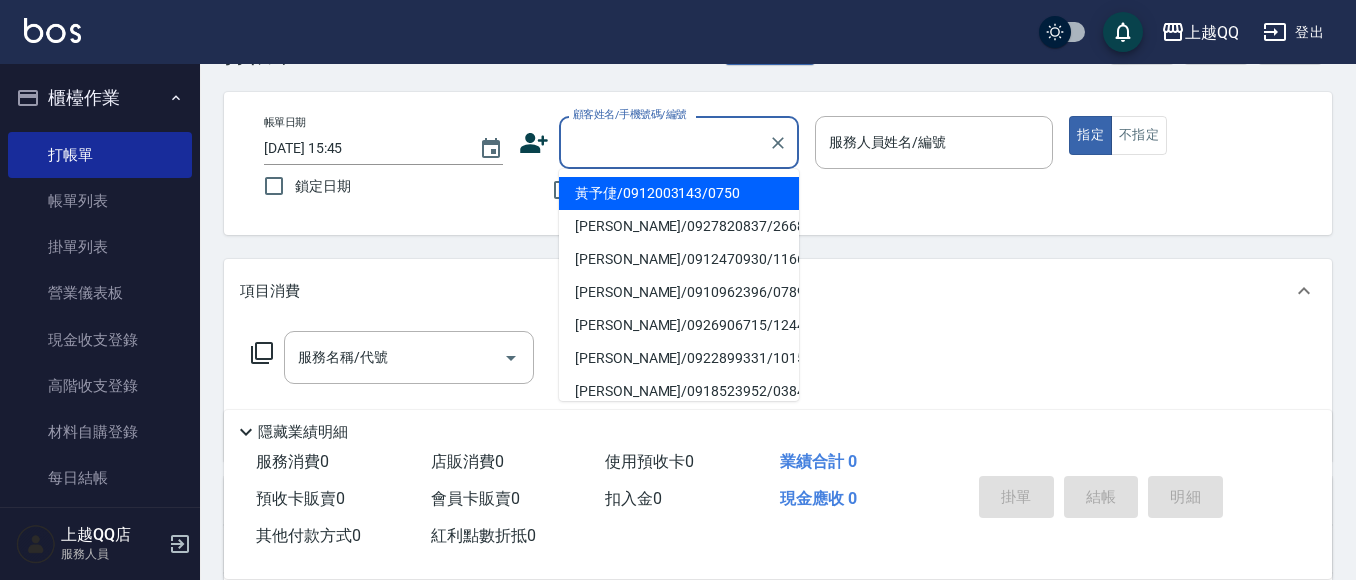 click on "顧客姓名/手機號碼/編號" at bounding box center [664, 142] 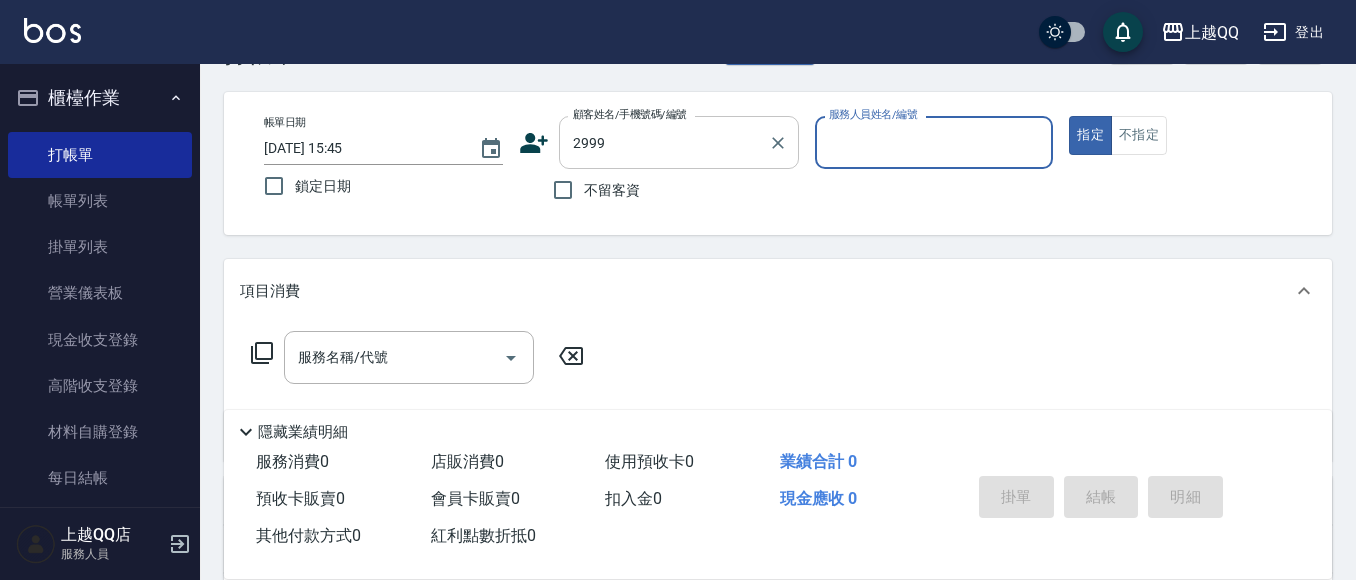 type on "[PERSON_NAME]/0935851043/2999" 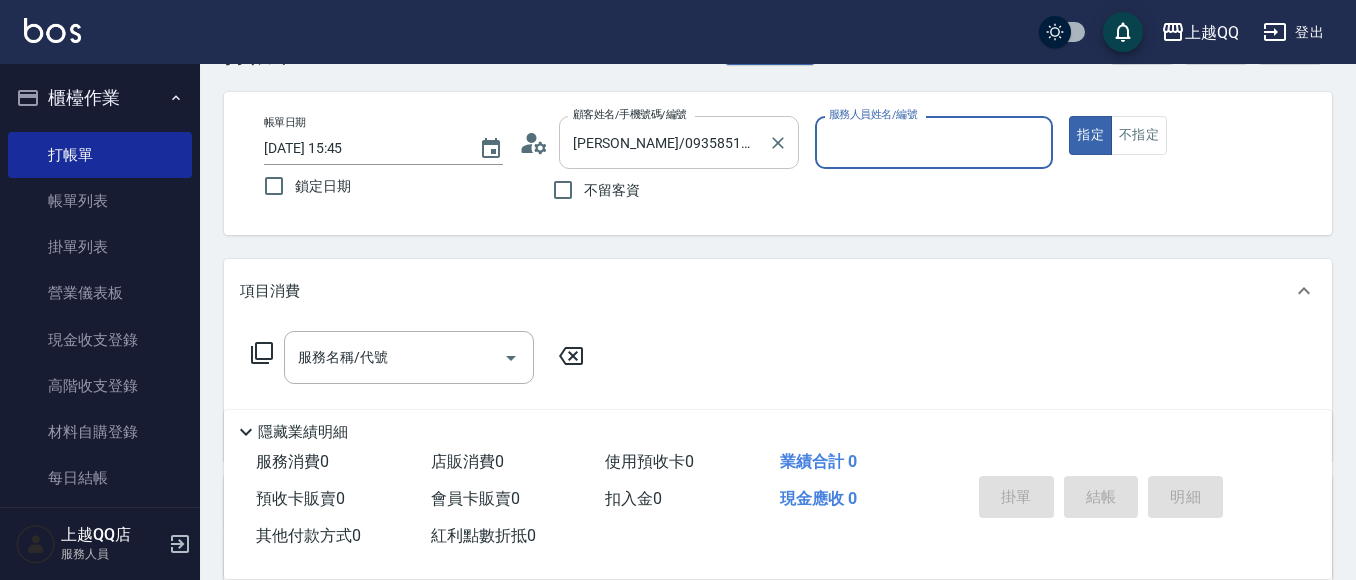 type on "[PERSON_NAME]-8" 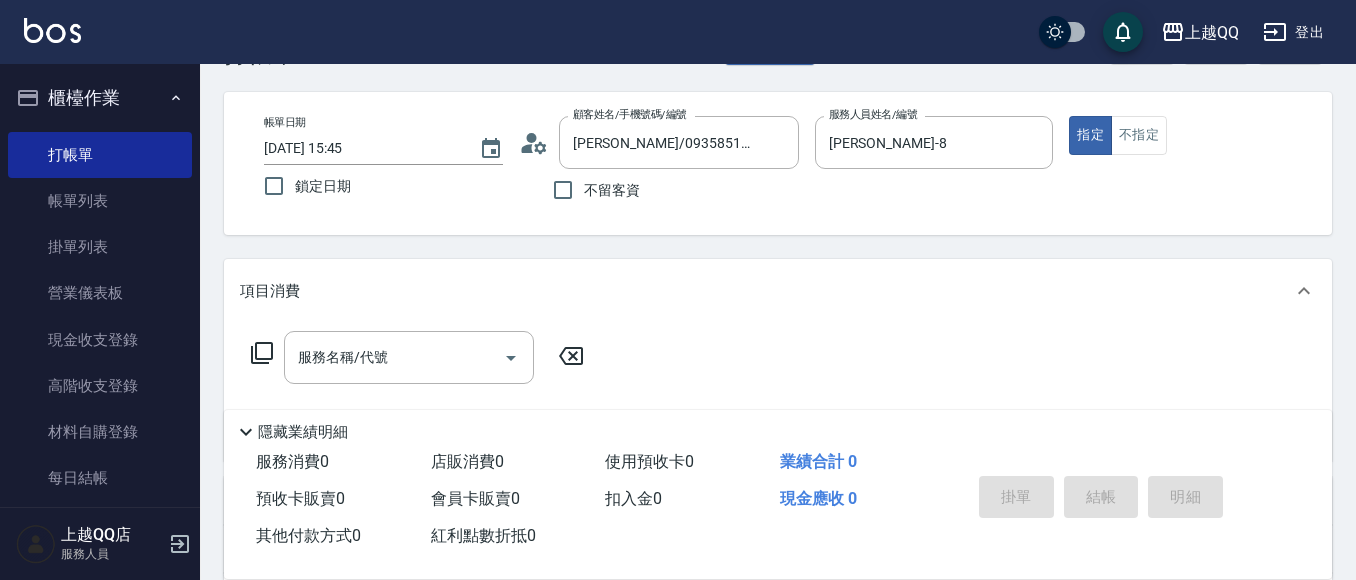 click 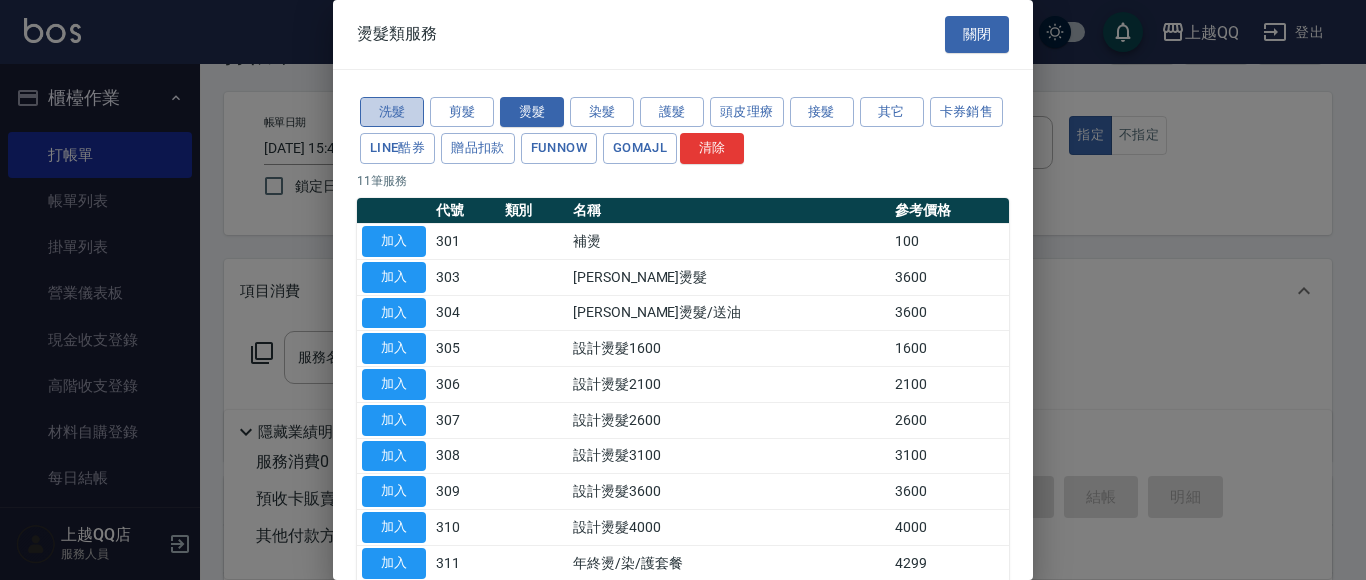 click on "洗髮" at bounding box center [392, 112] 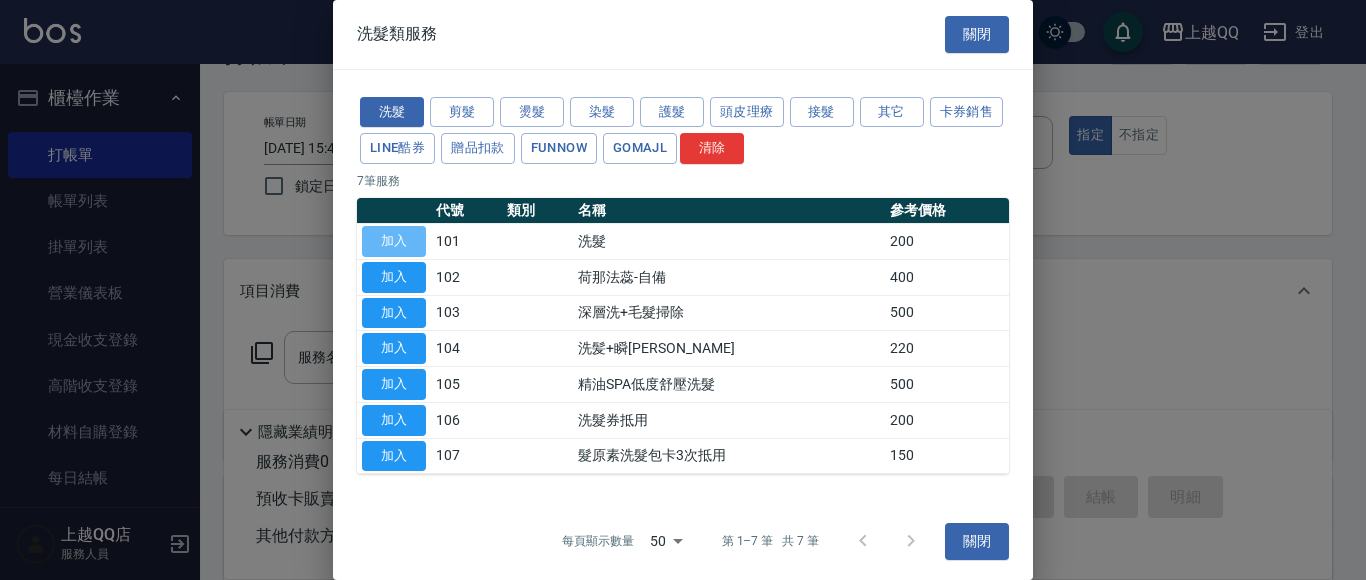 click on "加入" at bounding box center [394, 241] 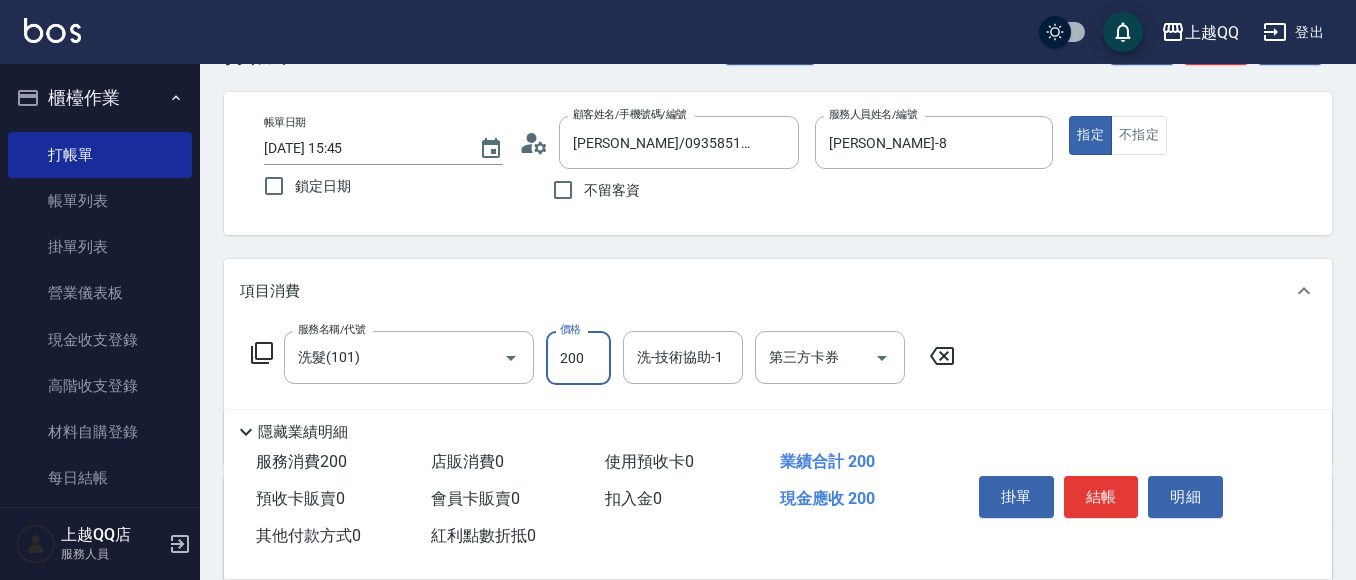 click on "200" at bounding box center (578, 358) 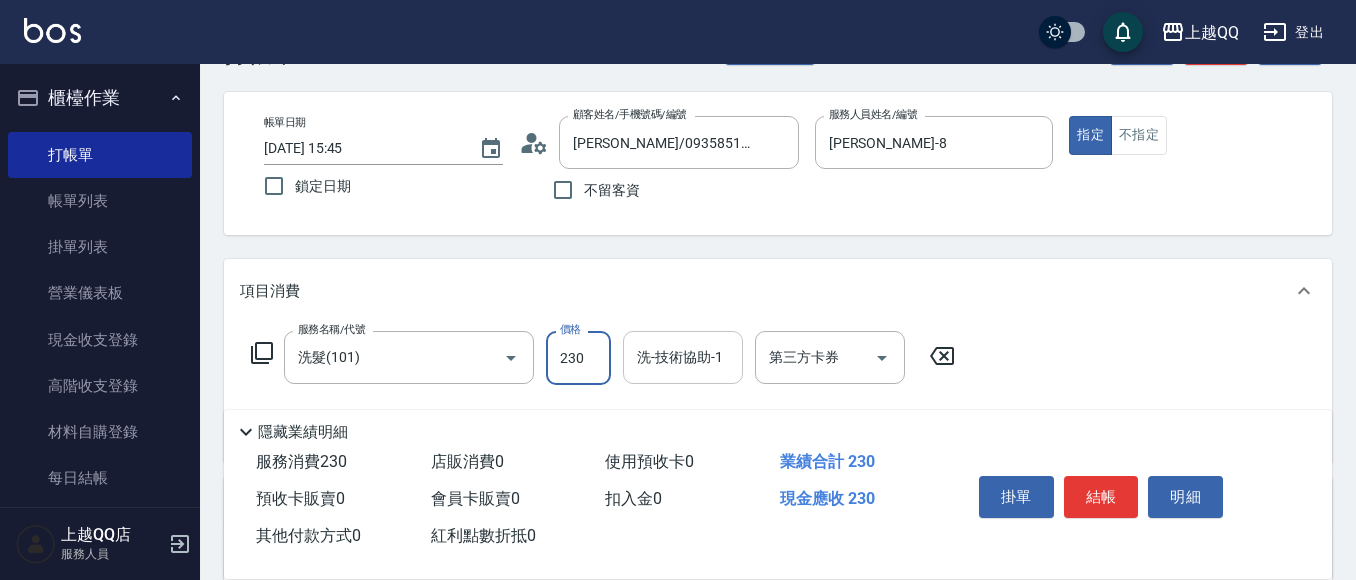 type on "230" 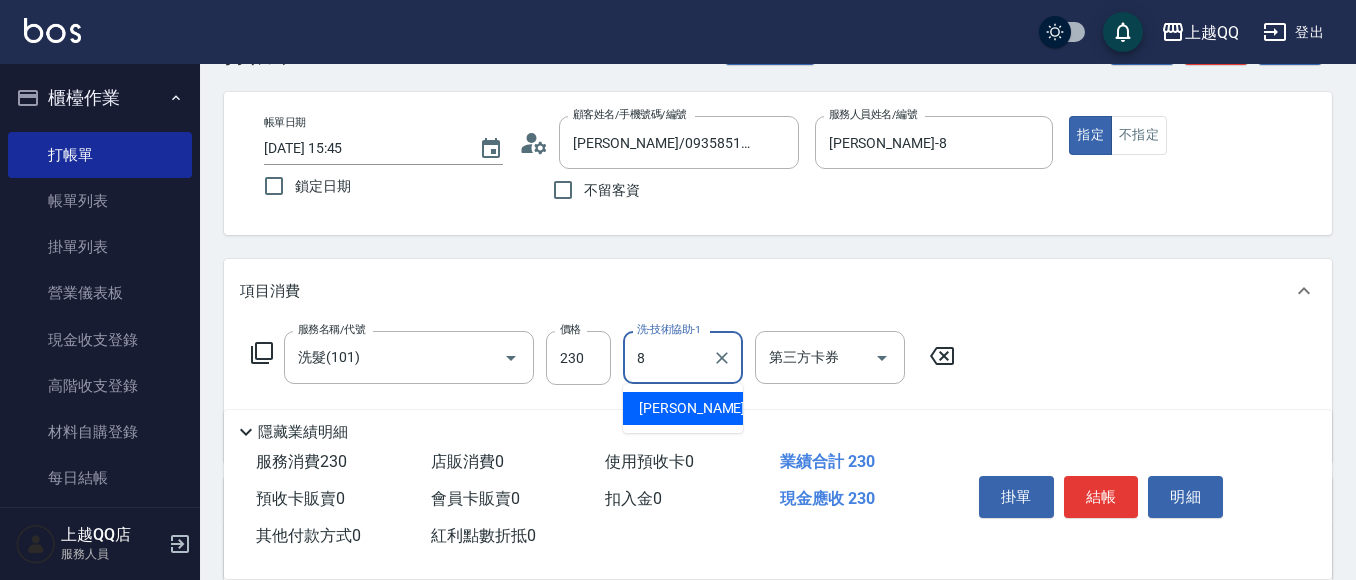 click on "[PERSON_NAME] -8" at bounding box center [683, 408] 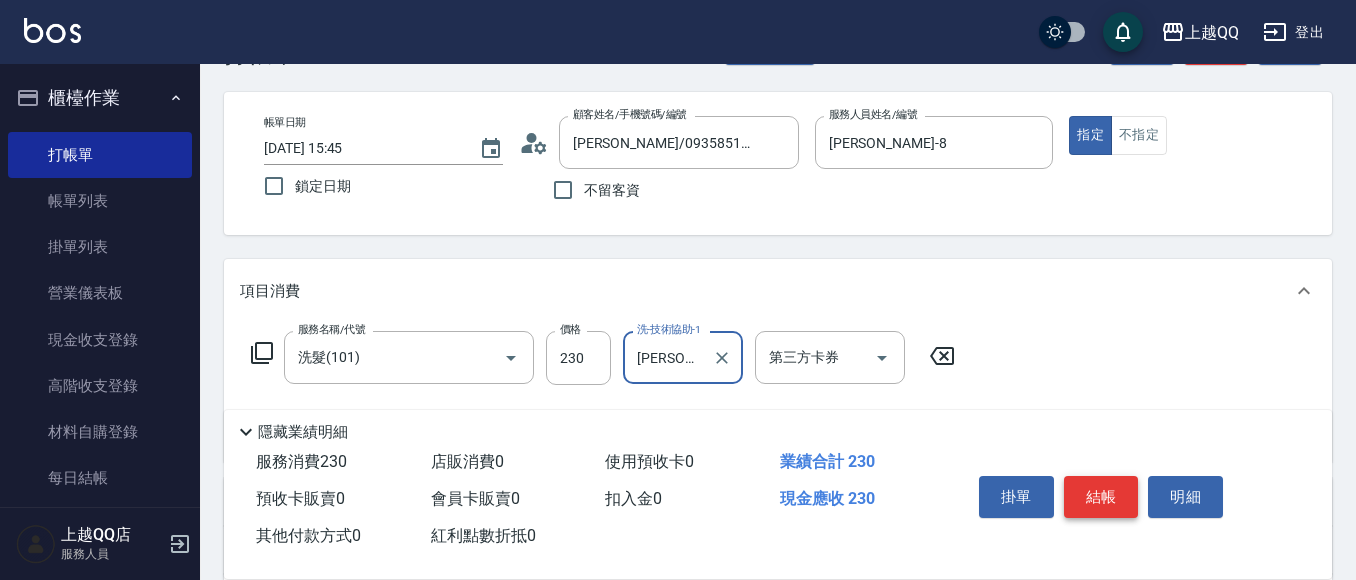 type on "[PERSON_NAME]-8" 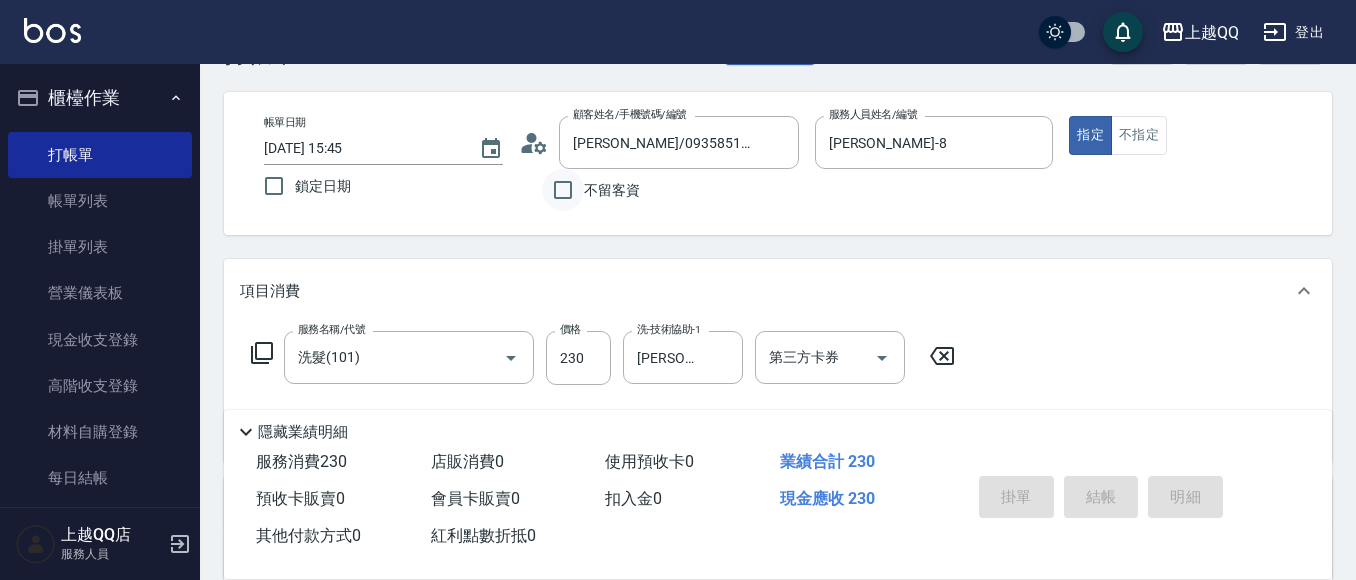 type on "[DATE] 16:49" 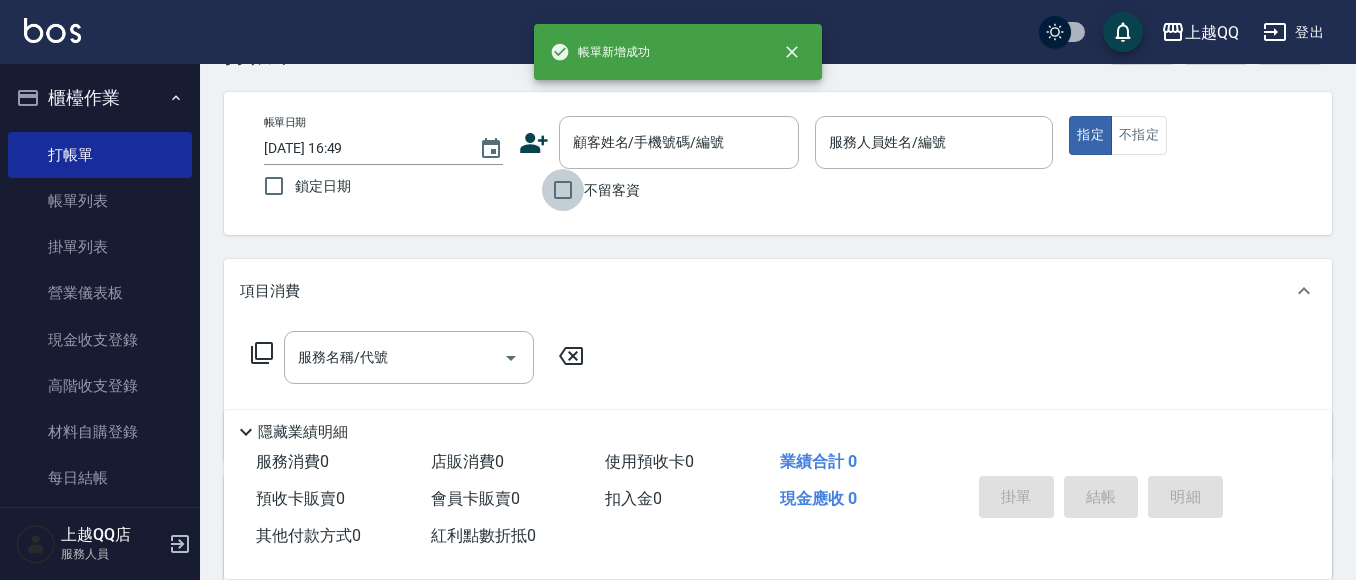 click on "不留客資" at bounding box center [563, 190] 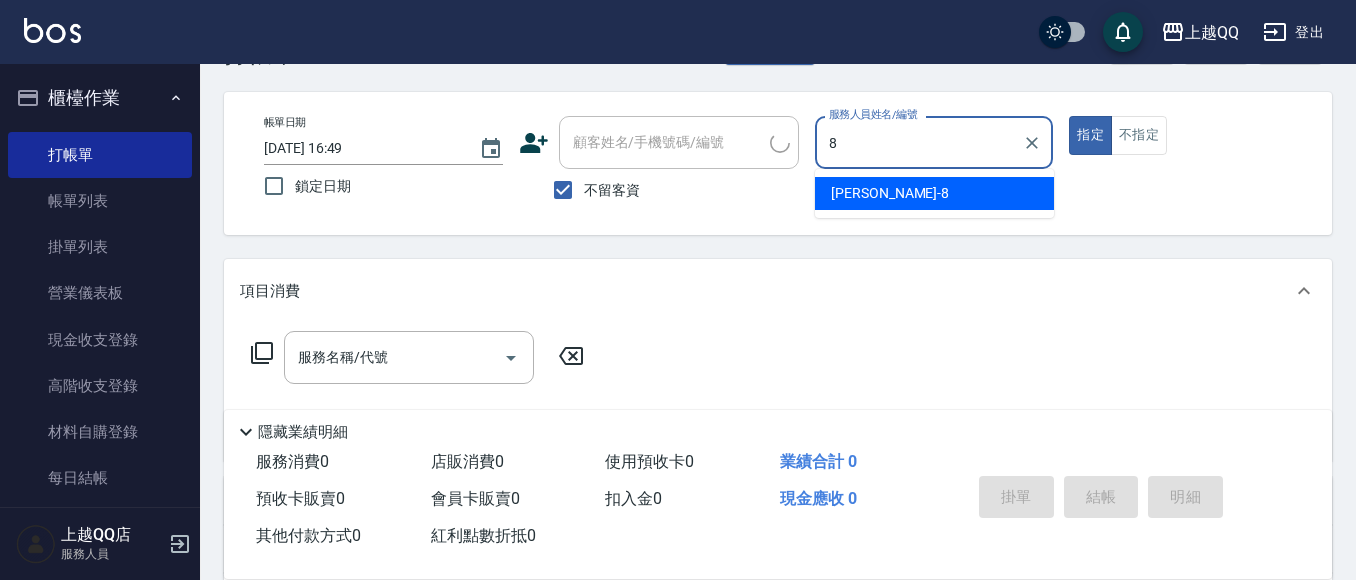 type on "[PERSON_NAME]-8" 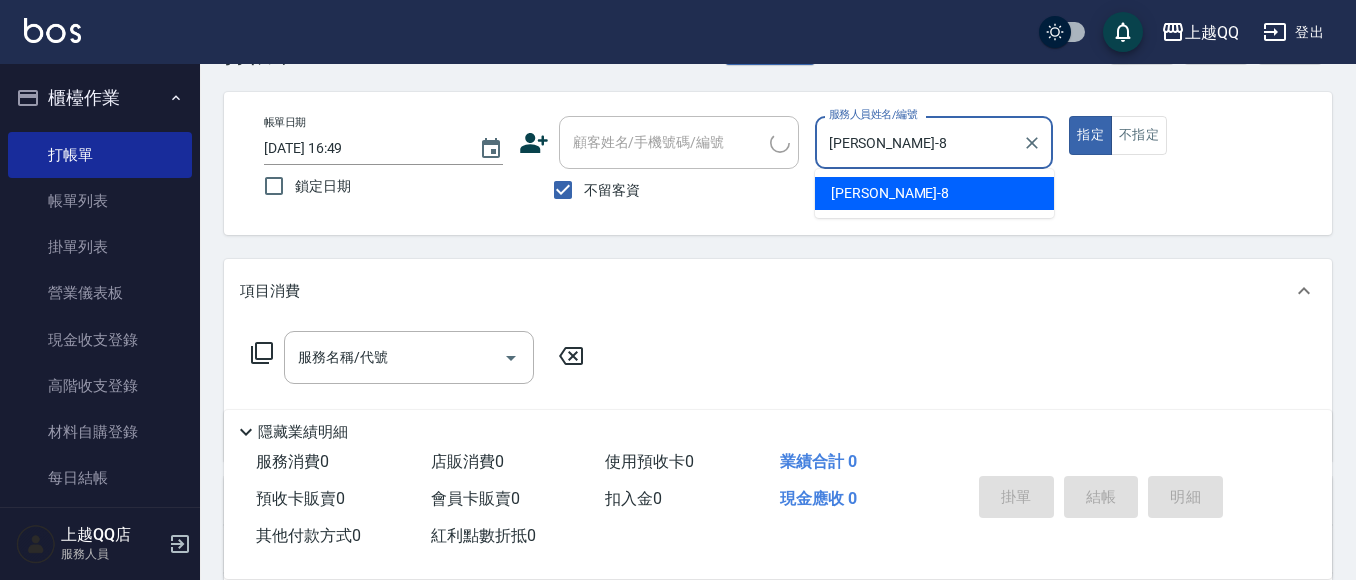 type on "true" 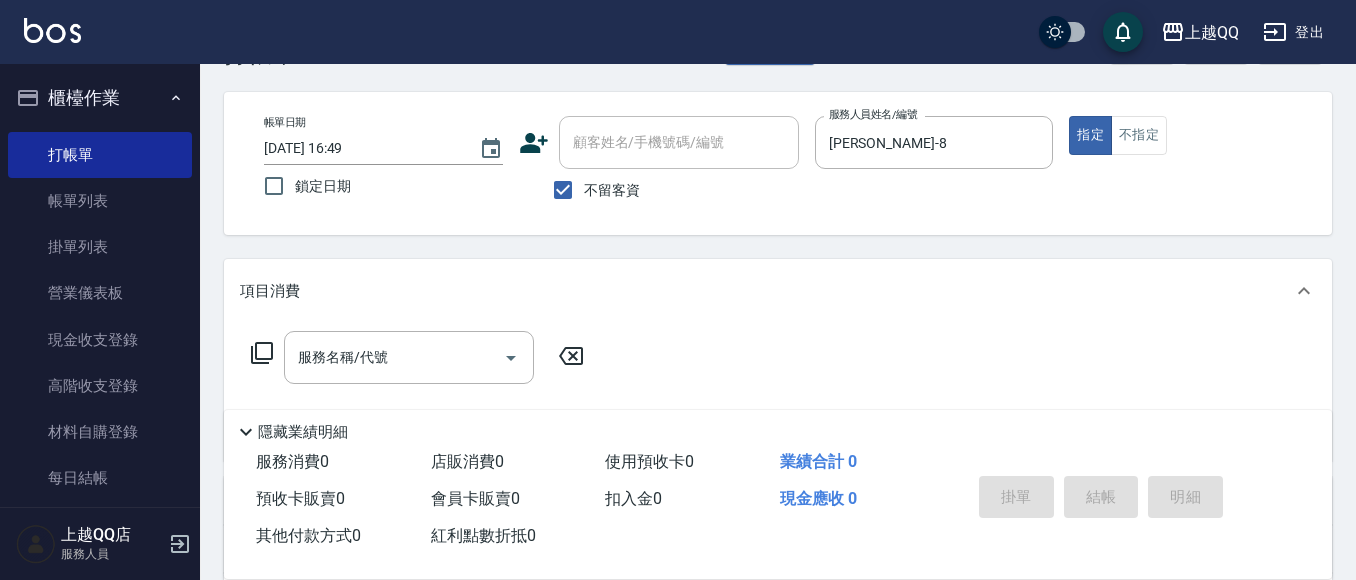 click on "帳單日期 [DATE] 16:49 鎖定日期 顧客姓名/手機號碼/編號 顧客姓名/手機號碼/編號 不留客資 服務人員姓名/編號 [PERSON_NAME]-8 服務人員姓名/編號 指定 不指定" at bounding box center [778, 163] 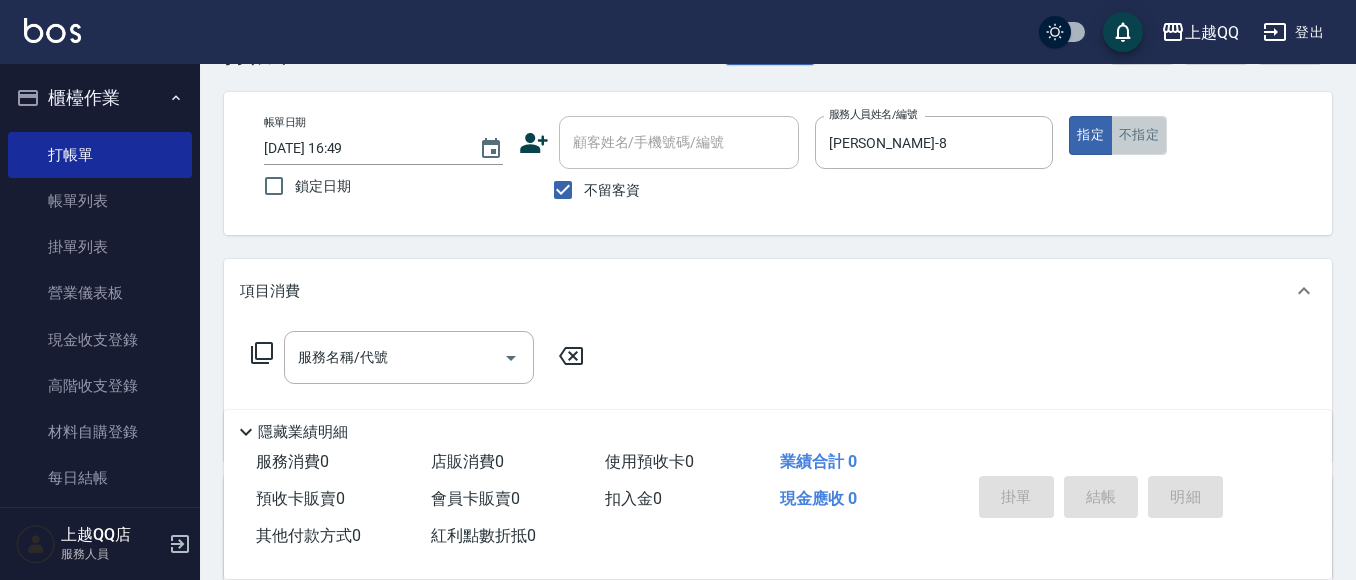 click on "不指定" at bounding box center [1139, 135] 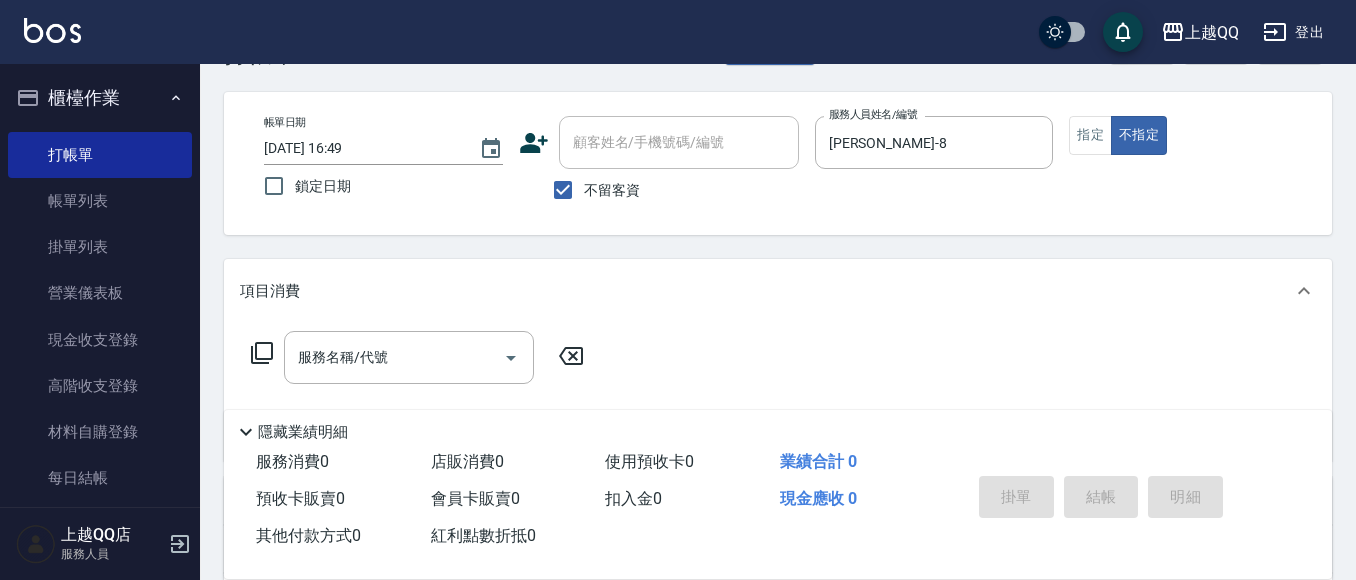 click 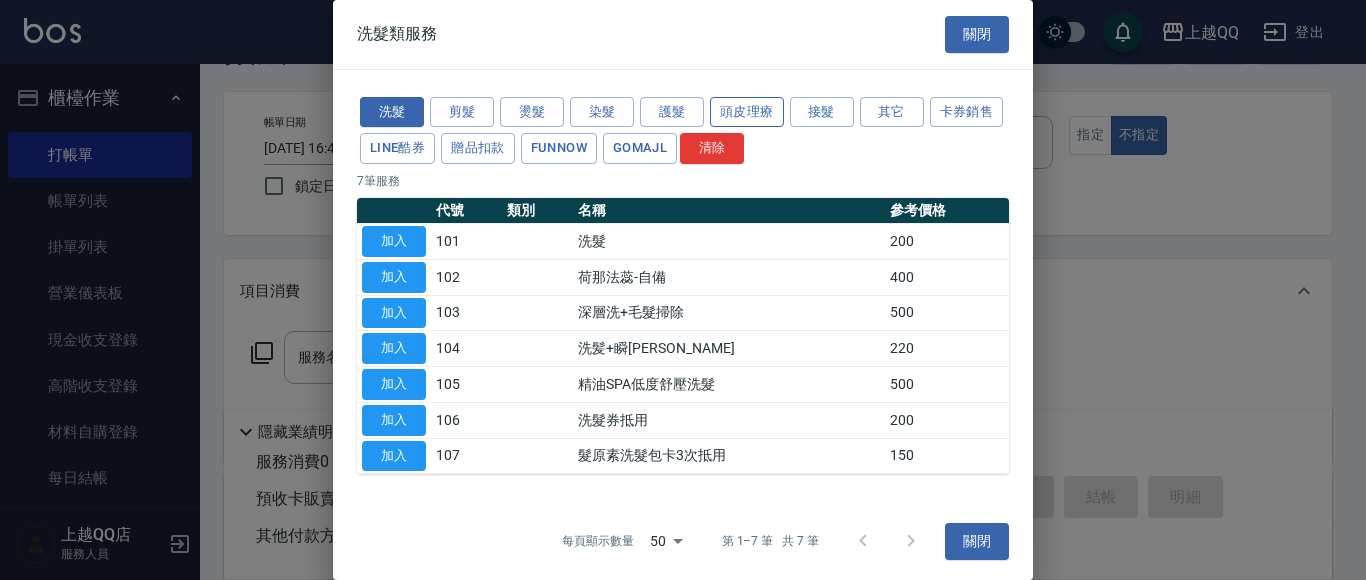 click on "頭皮理療" at bounding box center (747, 112) 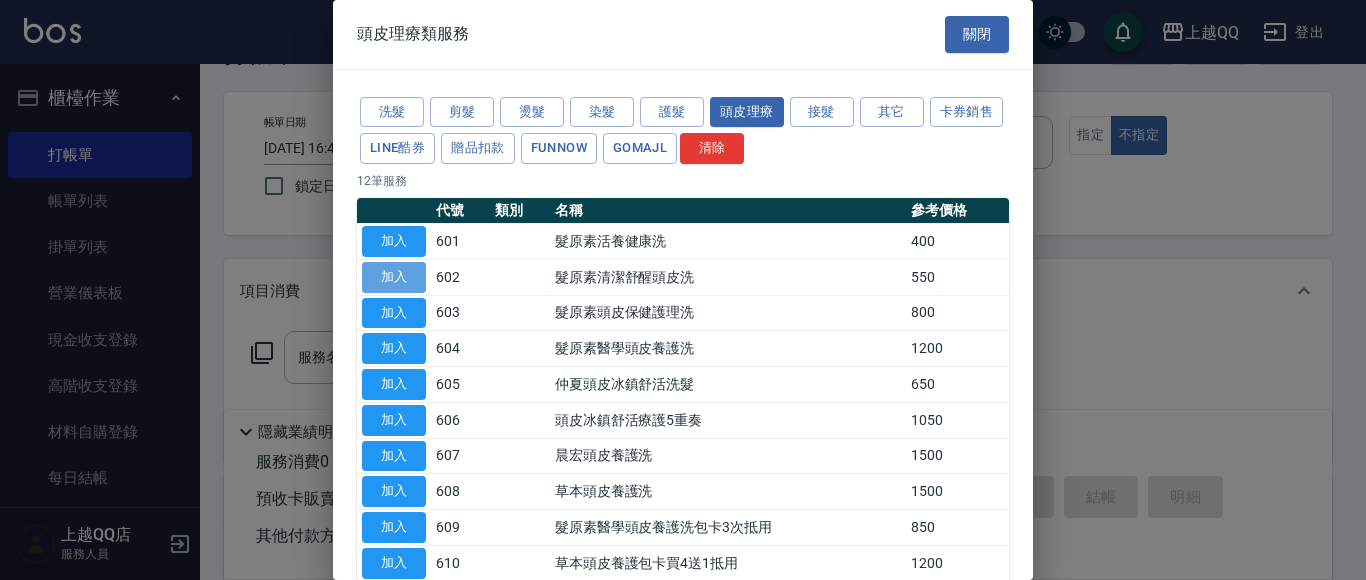 click on "加入" at bounding box center [394, 277] 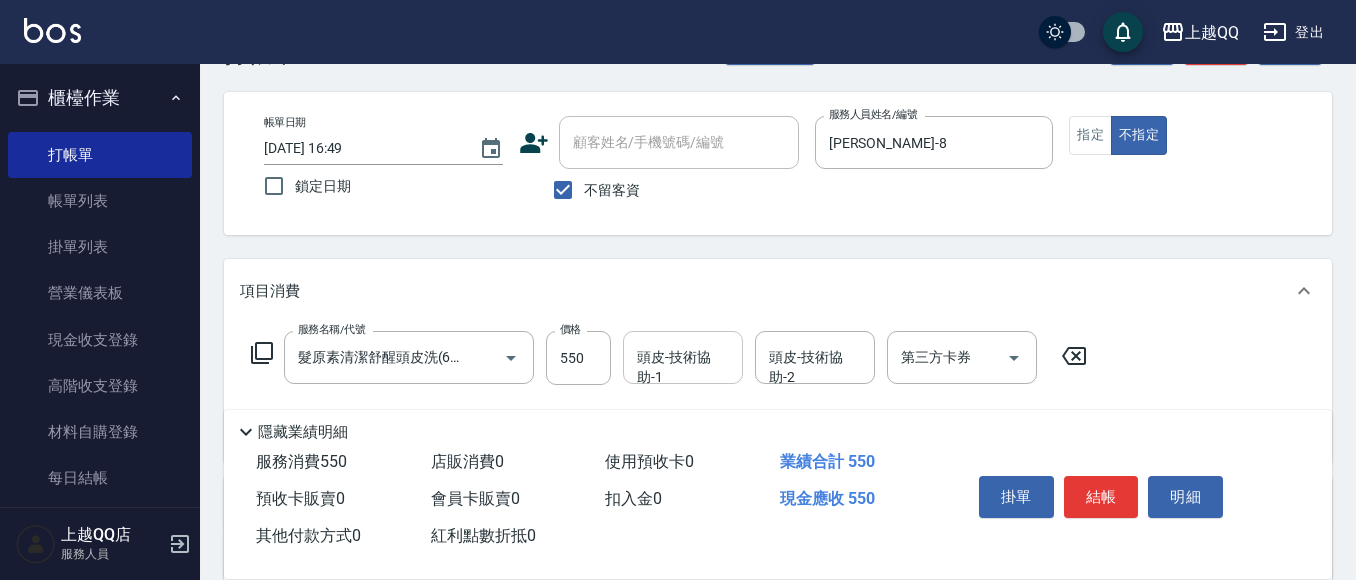 click on "頭皮-技術協助-1 頭皮-技術協助-1" at bounding box center [683, 357] 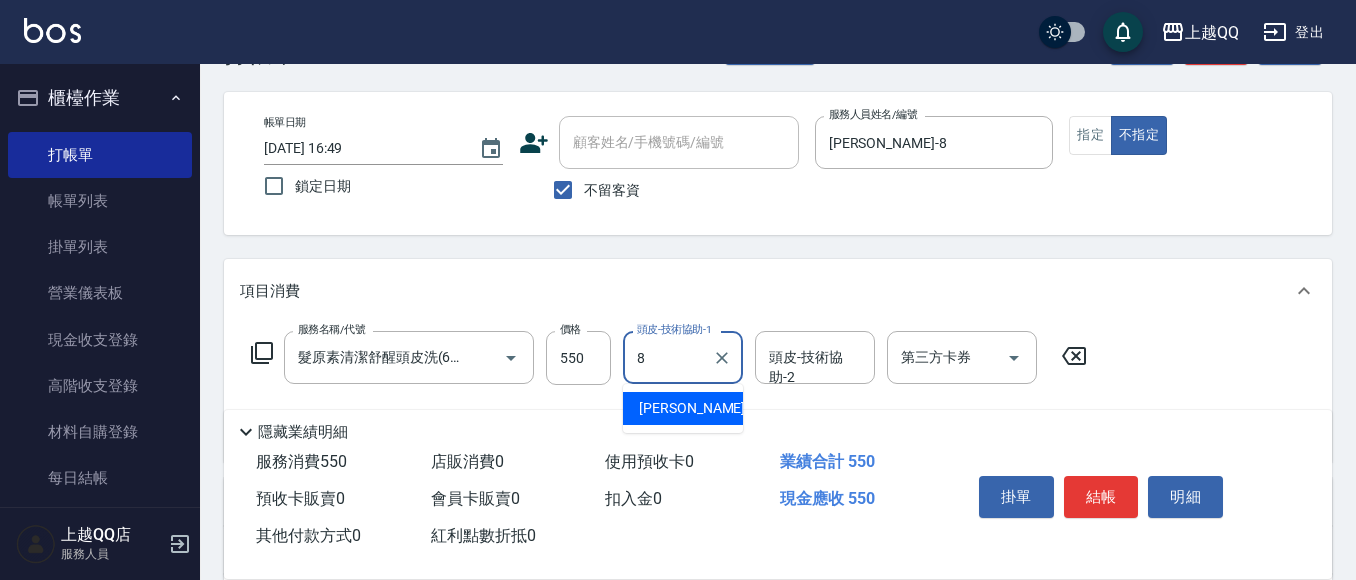 click on "[PERSON_NAME] -8" at bounding box center (683, 408) 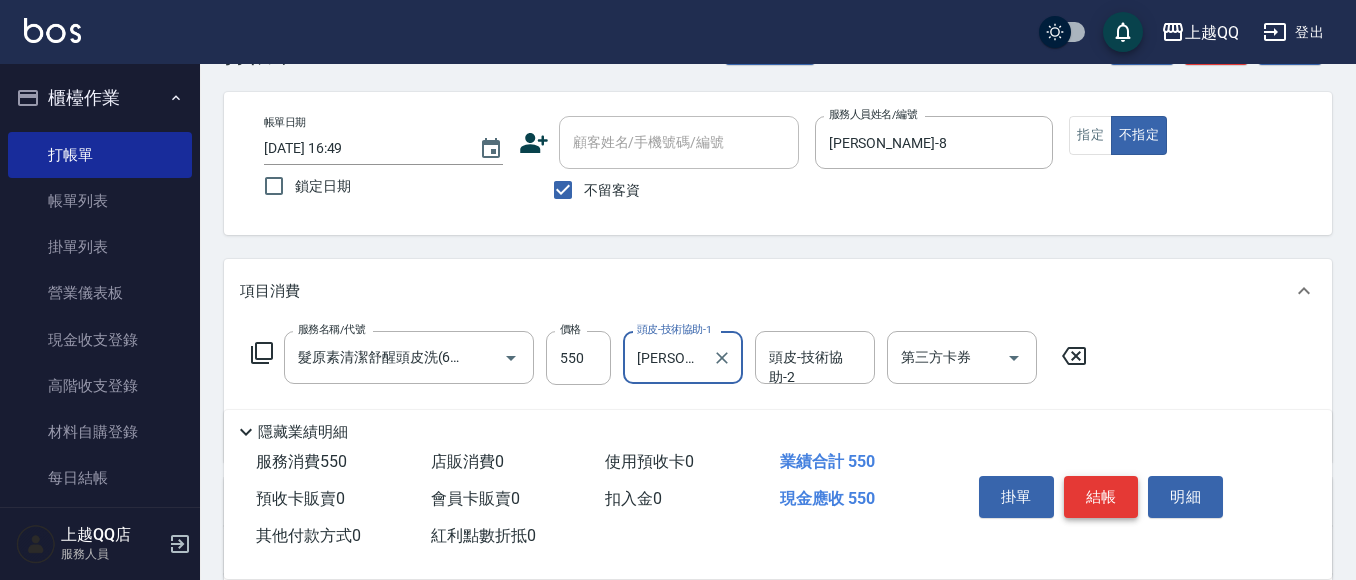 type on "[PERSON_NAME]-8" 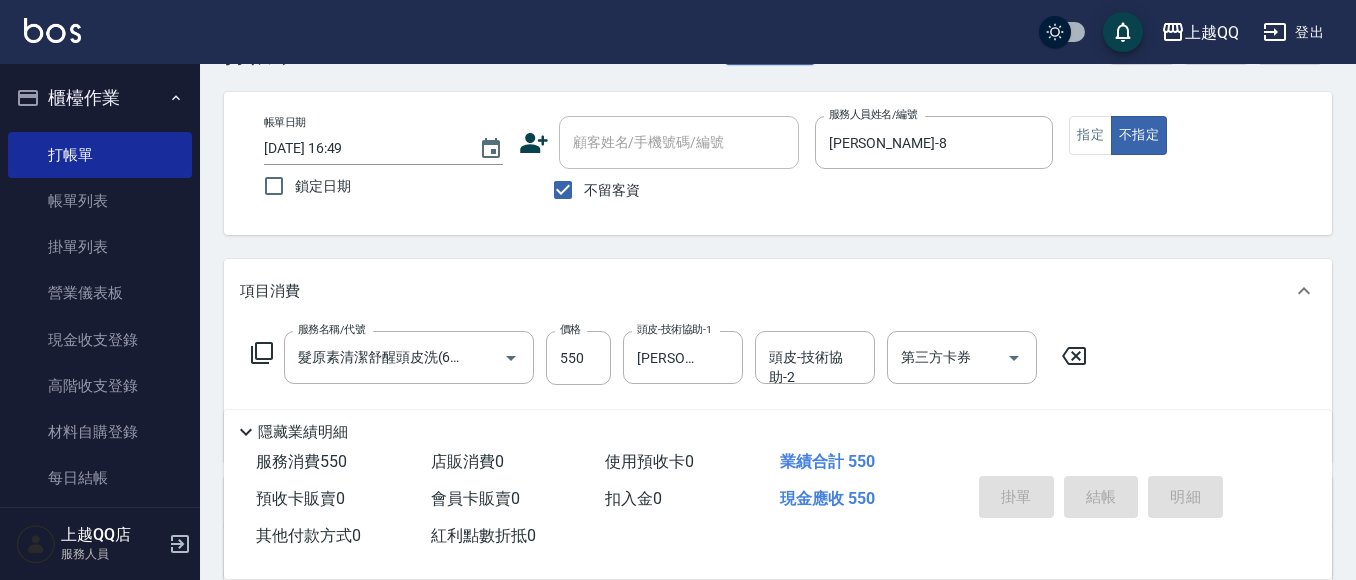 type 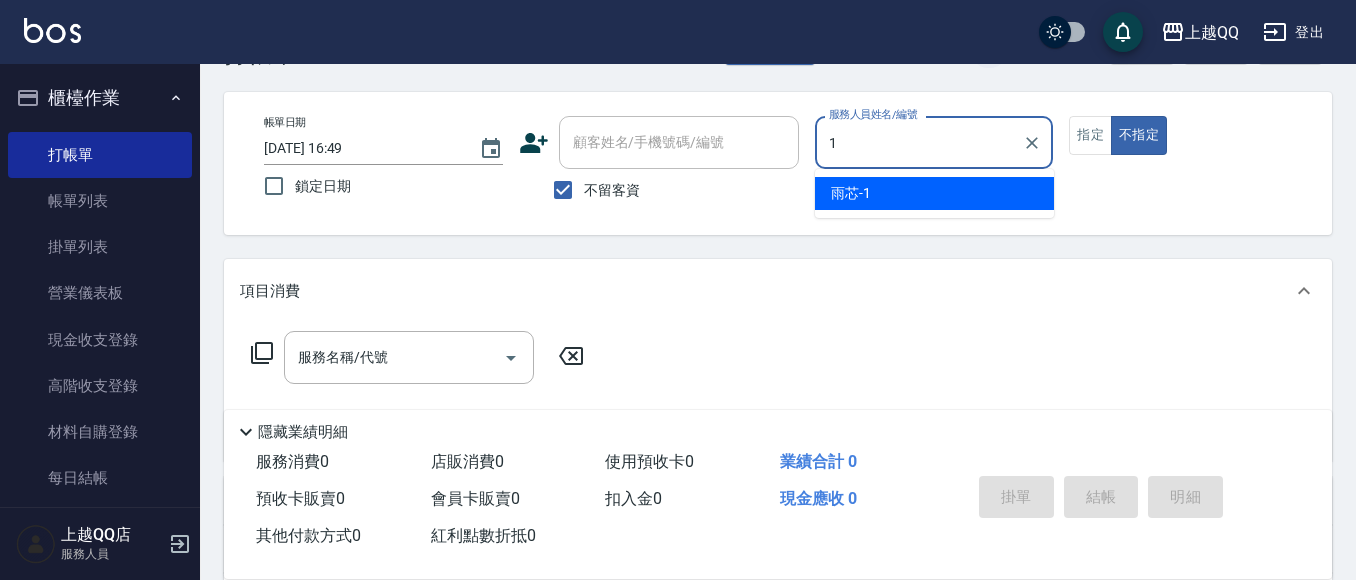 type on "雨芯-1" 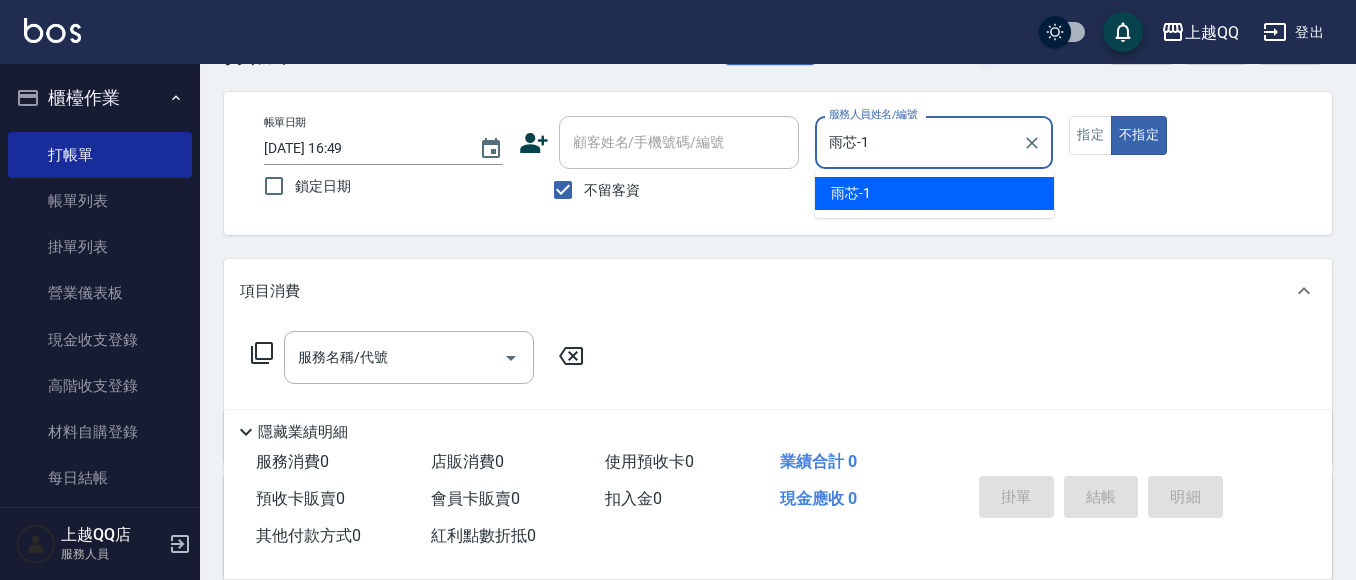 type on "false" 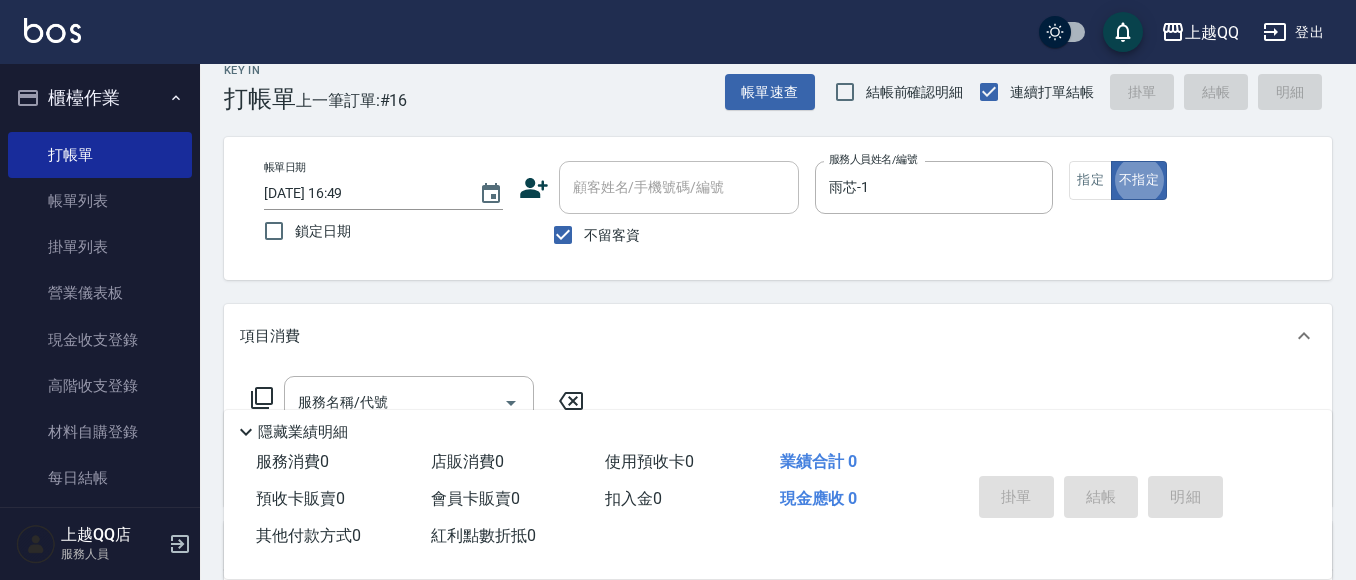 scroll, scrollTop: 0, scrollLeft: 0, axis: both 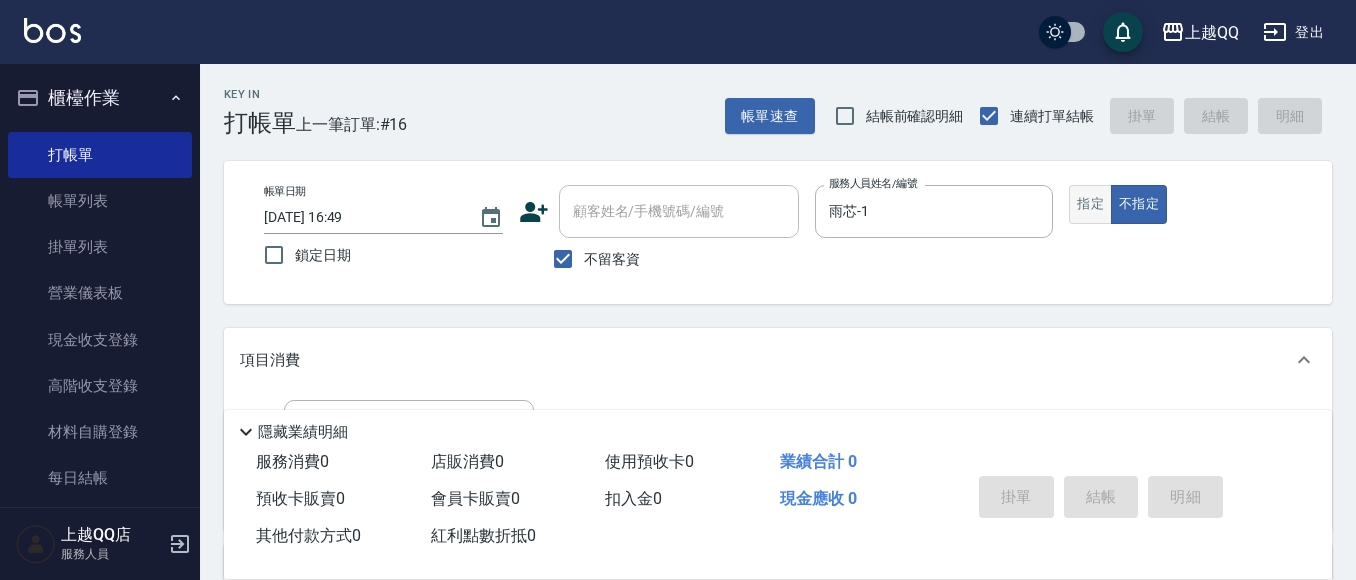 click on "指定" at bounding box center (1090, 204) 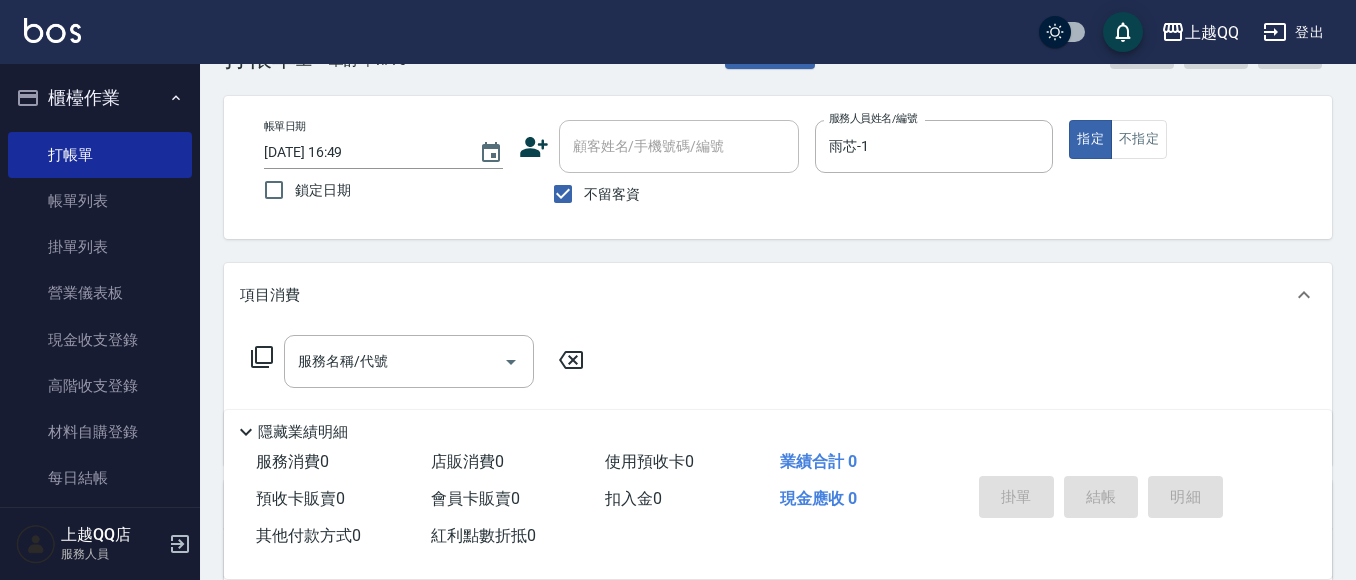 scroll, scrollTop: 100, scrollLeft: 0, axis: vertical 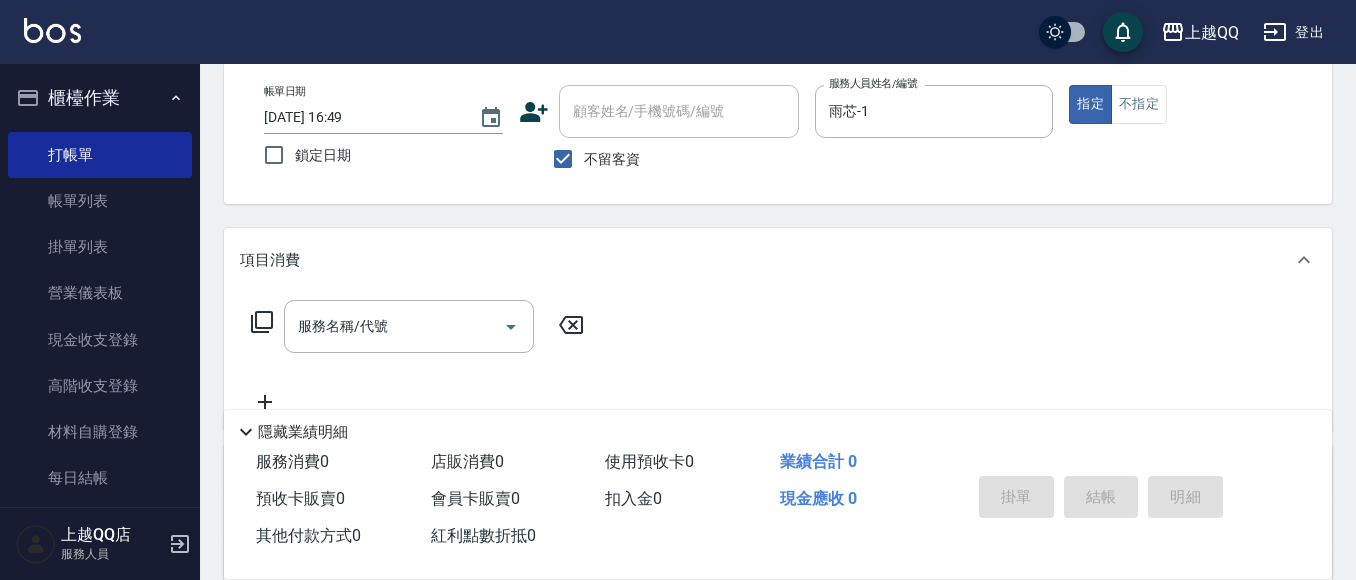 click 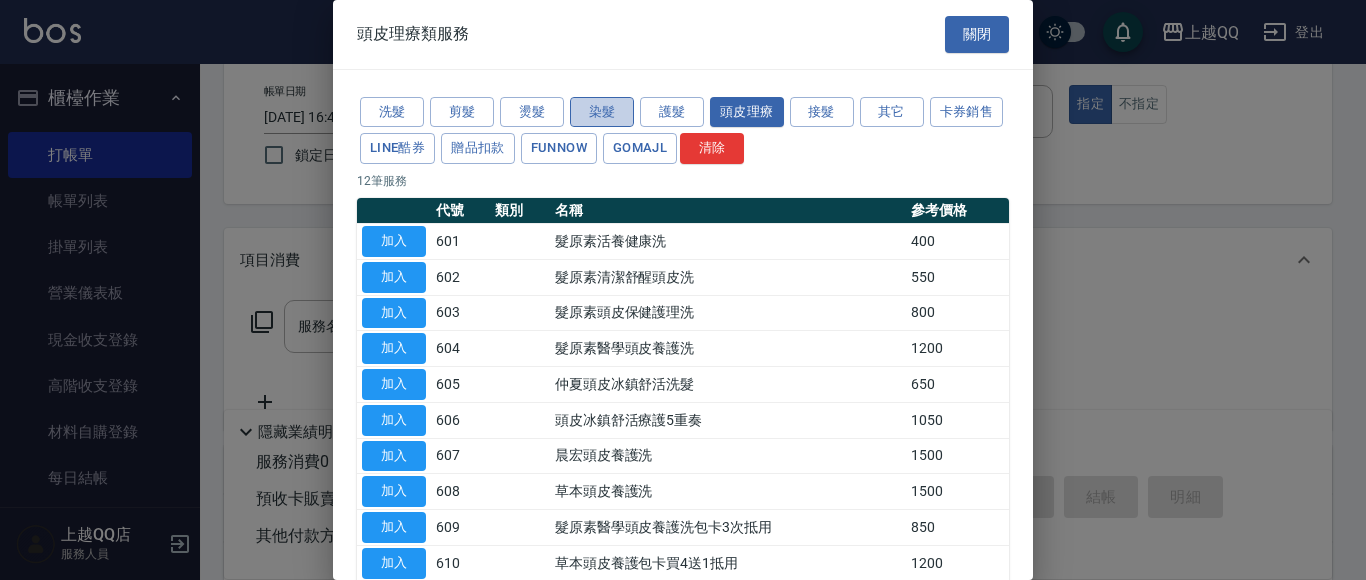 click on "染髮" at bounding box center (602, 112) 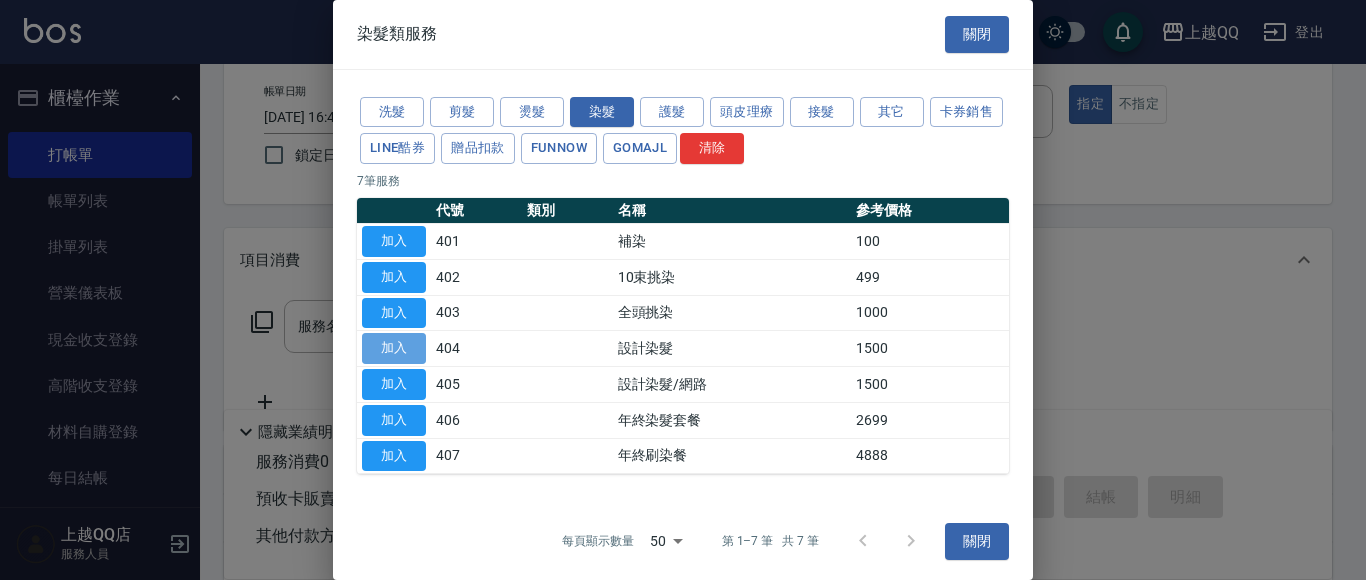 click on "加入" at bounding box center (394, 348) 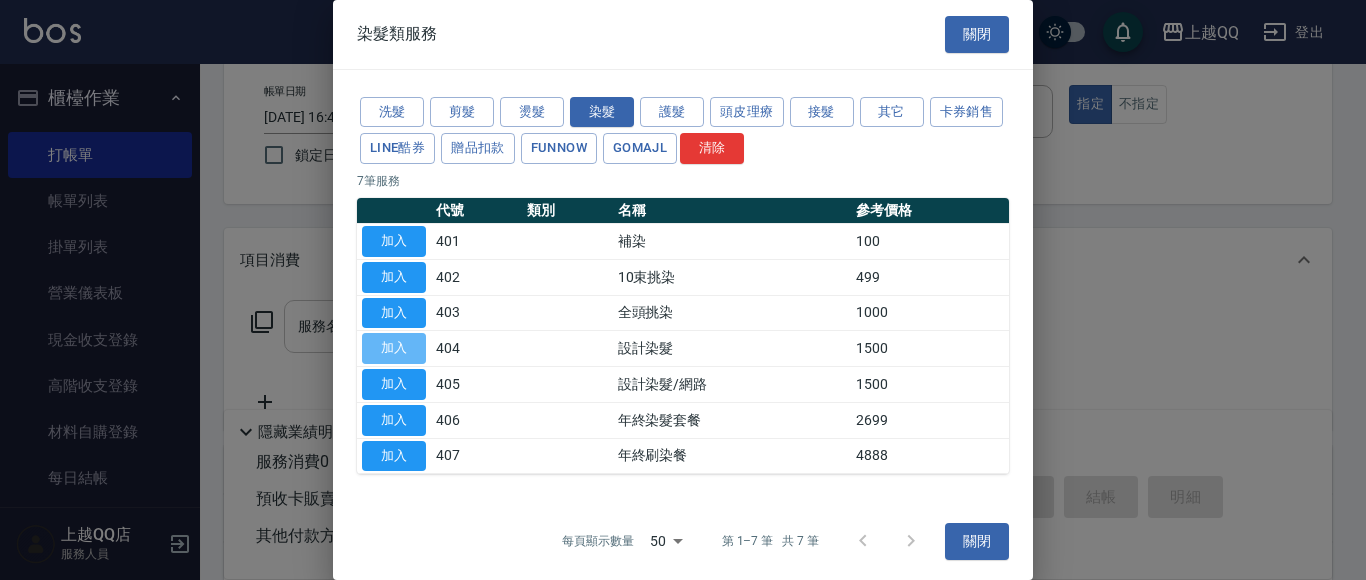 type on "設計染髮(404)" 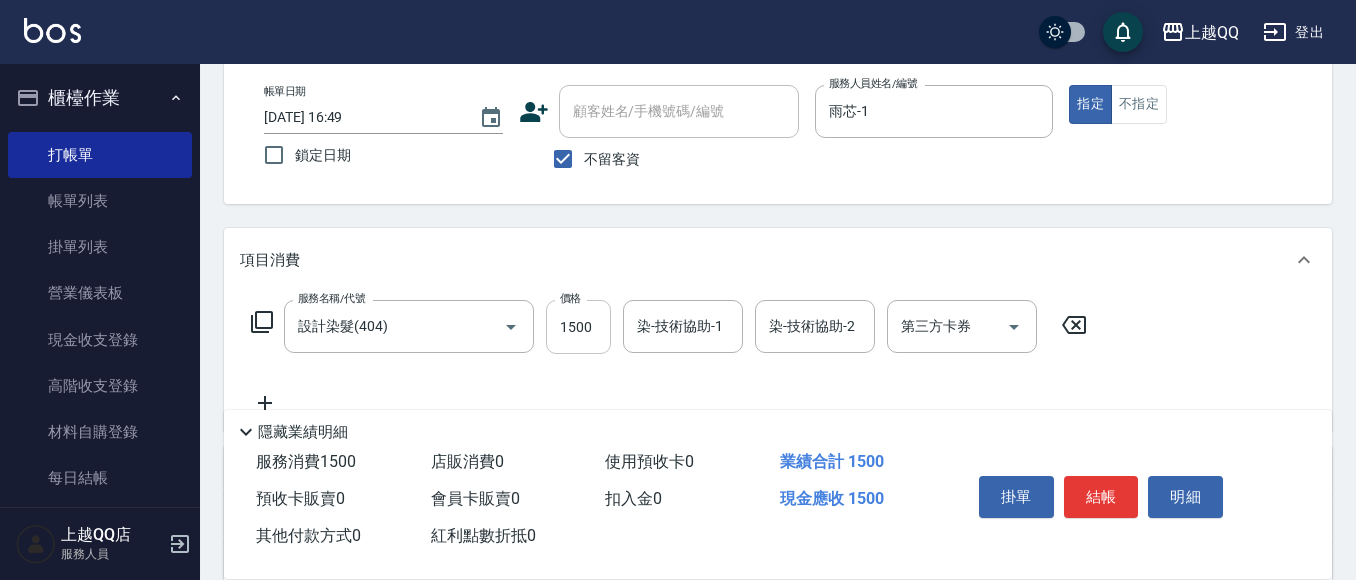 click on "1500" at bounding box center (578, 327) 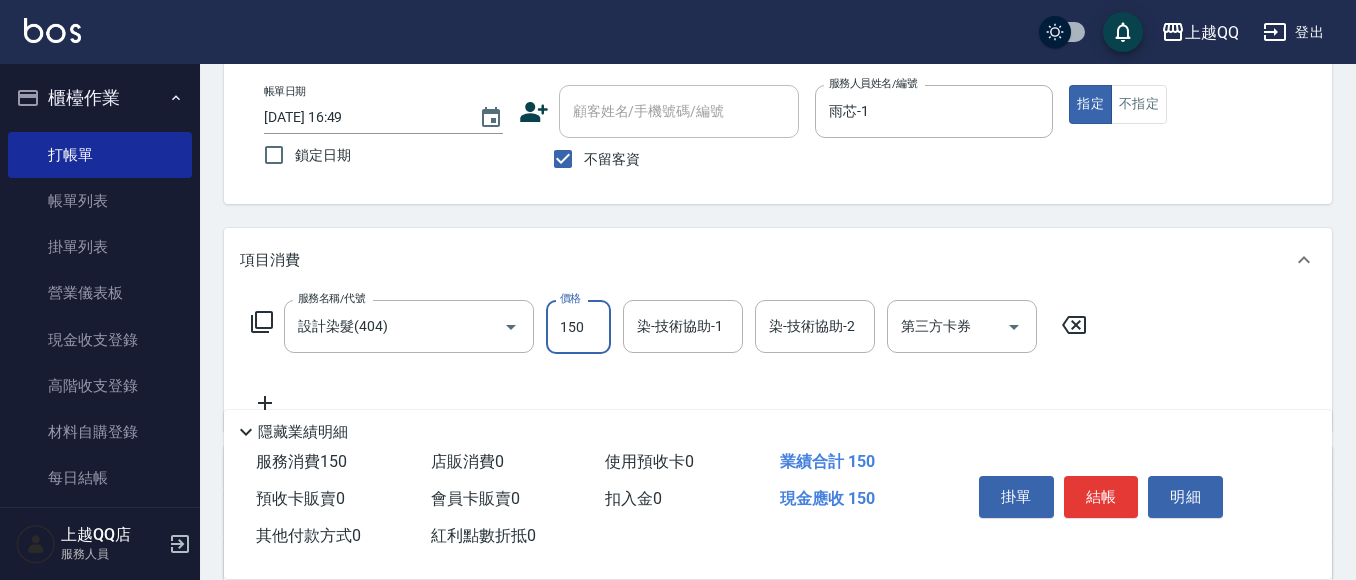 type on "1500" 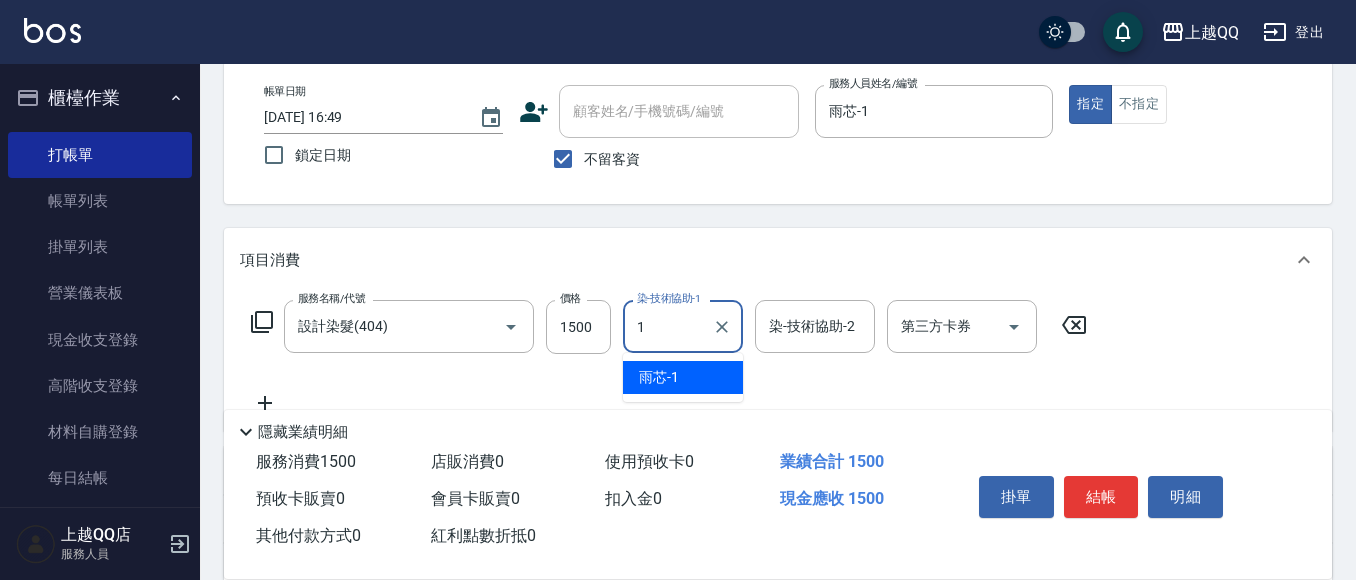 type on "雨芯-1" 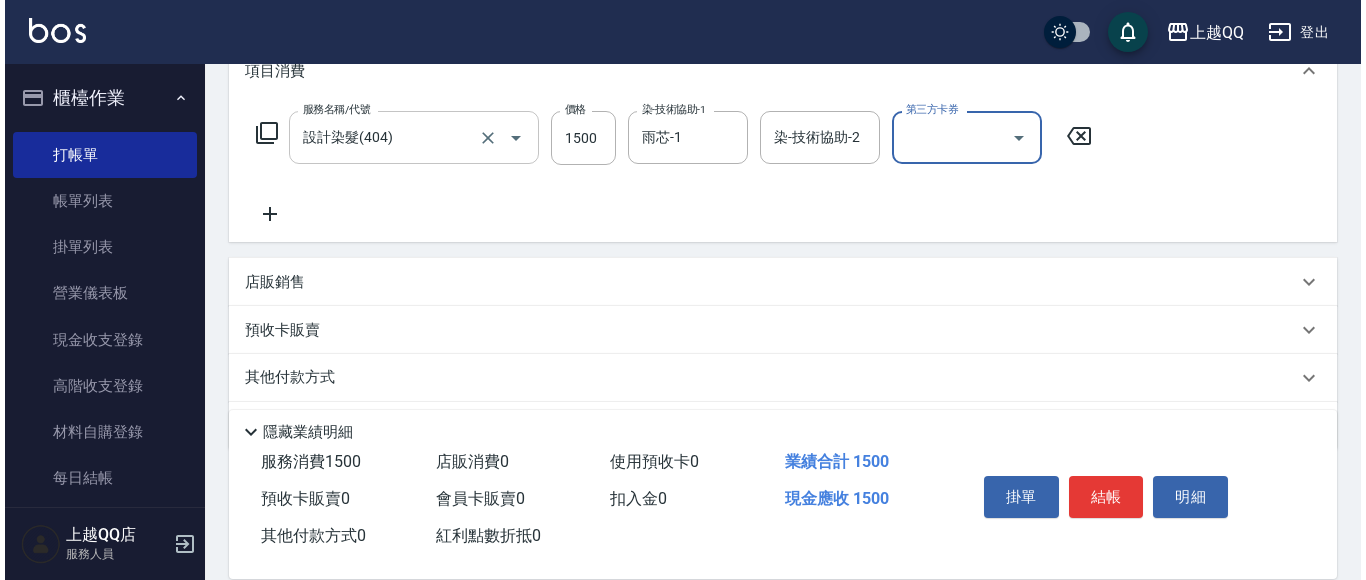 scroll, scrollTop: 300, scrollLeft: 0, axis: vertical 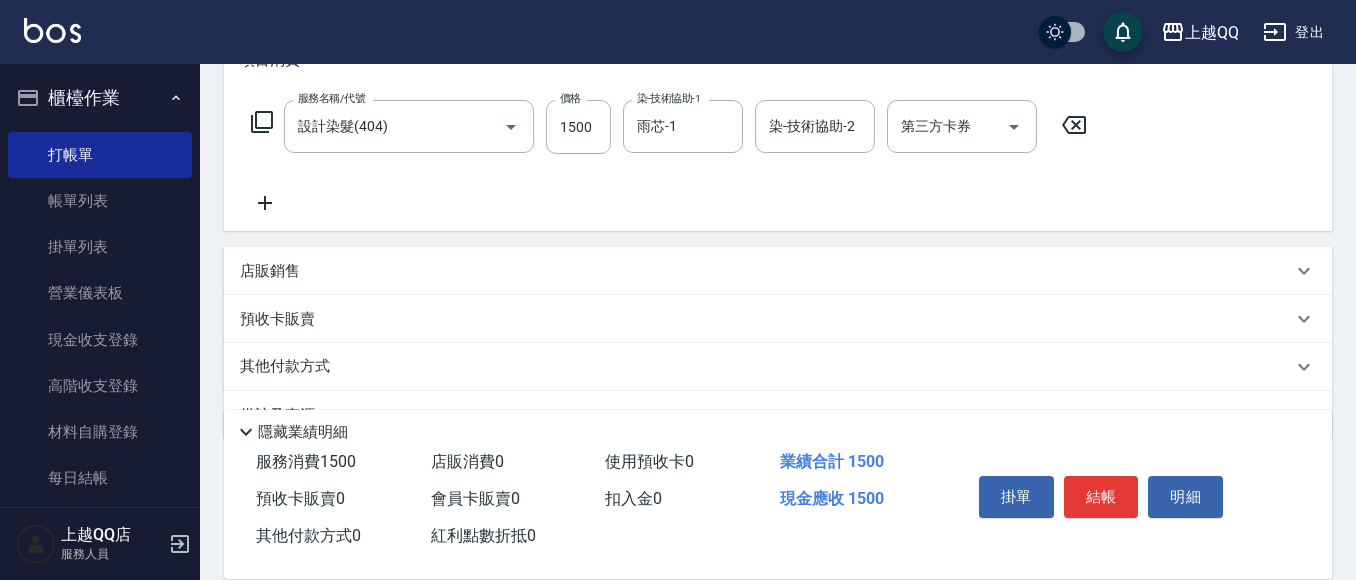 click on "服務名稱/代號 設計染髮(404) 服務名稱/代號 價格 1500 價格 染-技術協助-1 雨芯-1 染-技術協助-1 染-技術協助-2 染-技術協助-2 第三方卡券 第三方卡券" at bounding box center (669, 127) 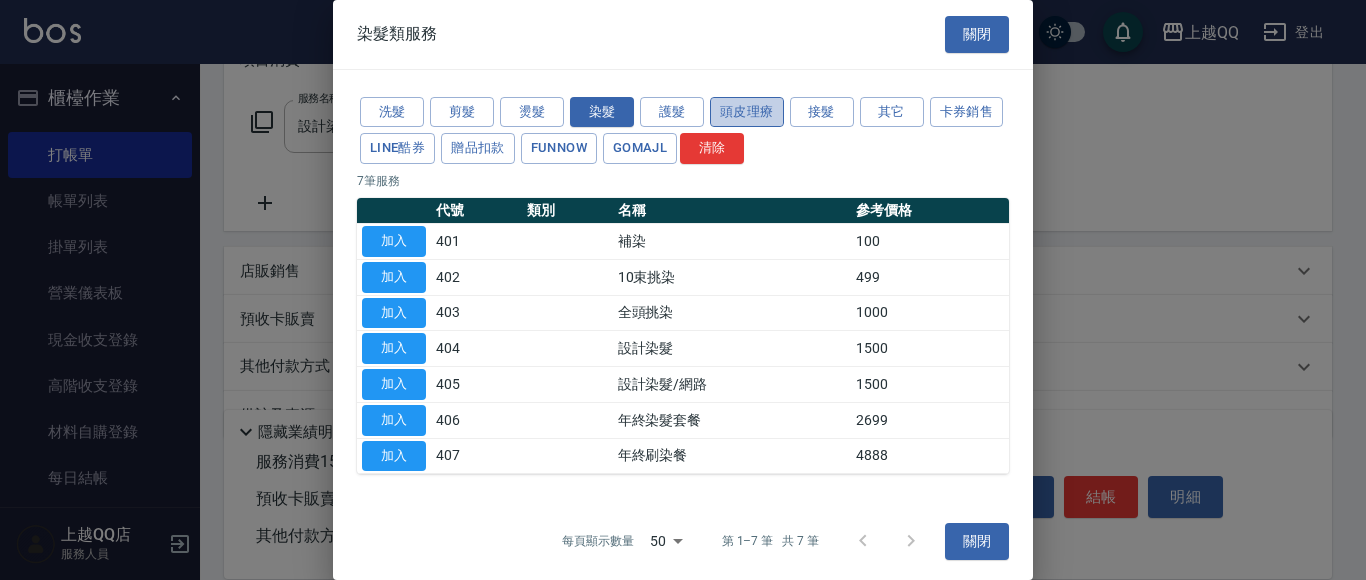 click on "頭皮理療" at bounding box center [747, 112] 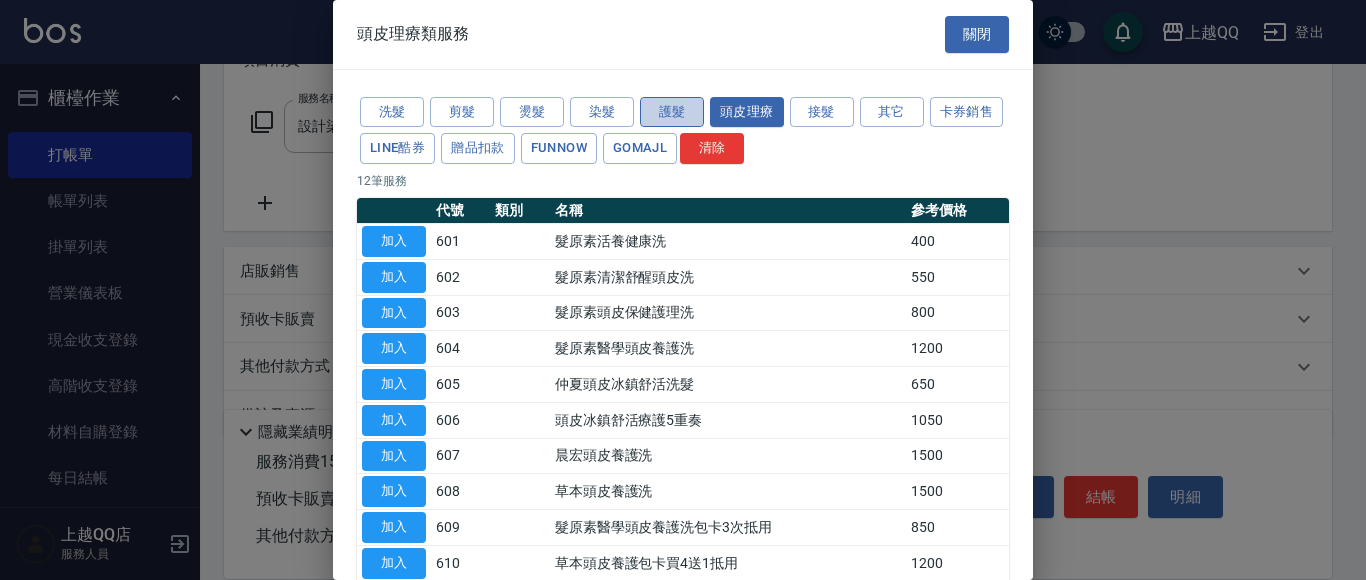 click on "護髮" at bounding box center [672, 112] 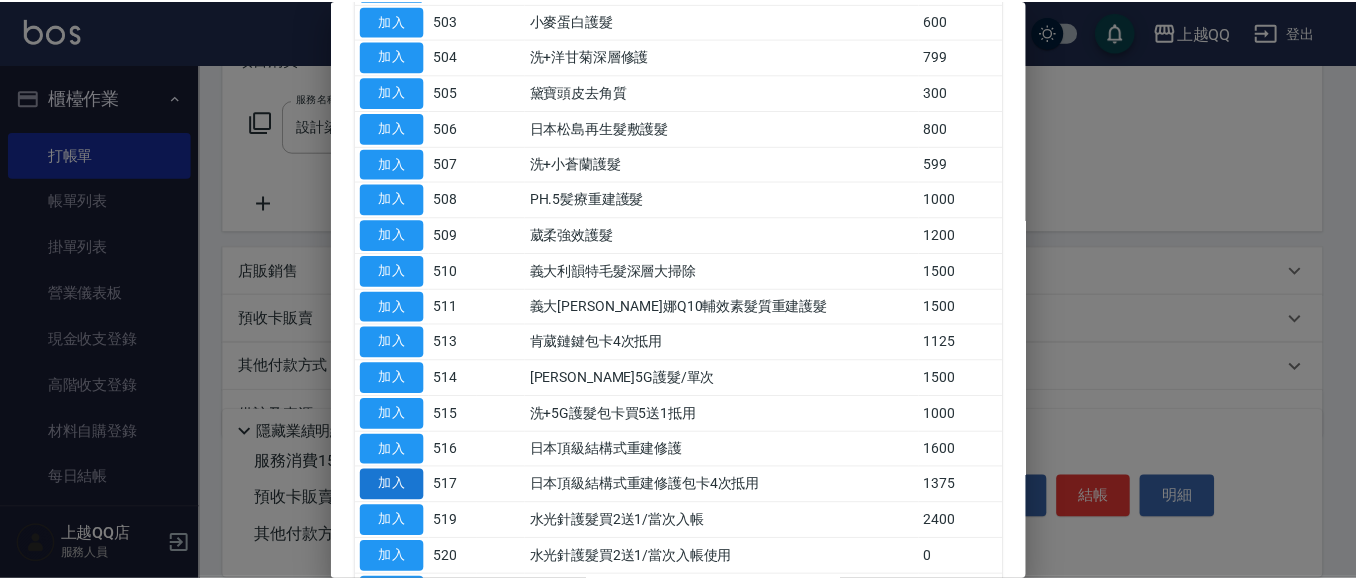 scroll, scrollTop: 300, scrollLeft: 0, axis: vertical 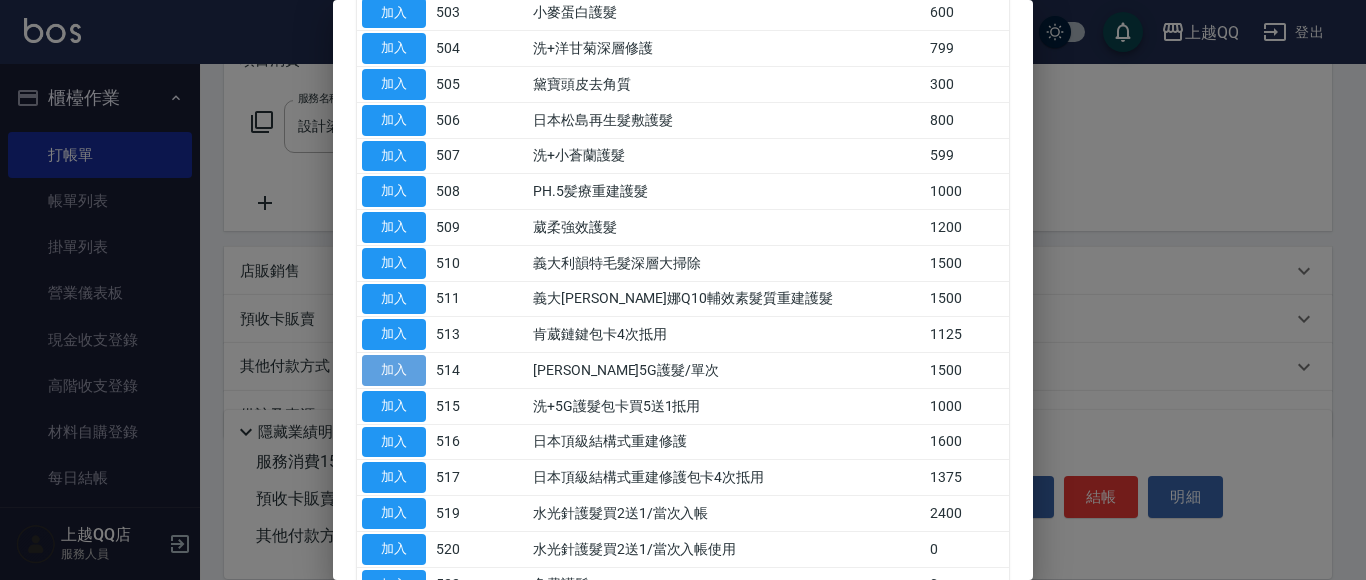 click on "加入" at bounding box center (394, 370) 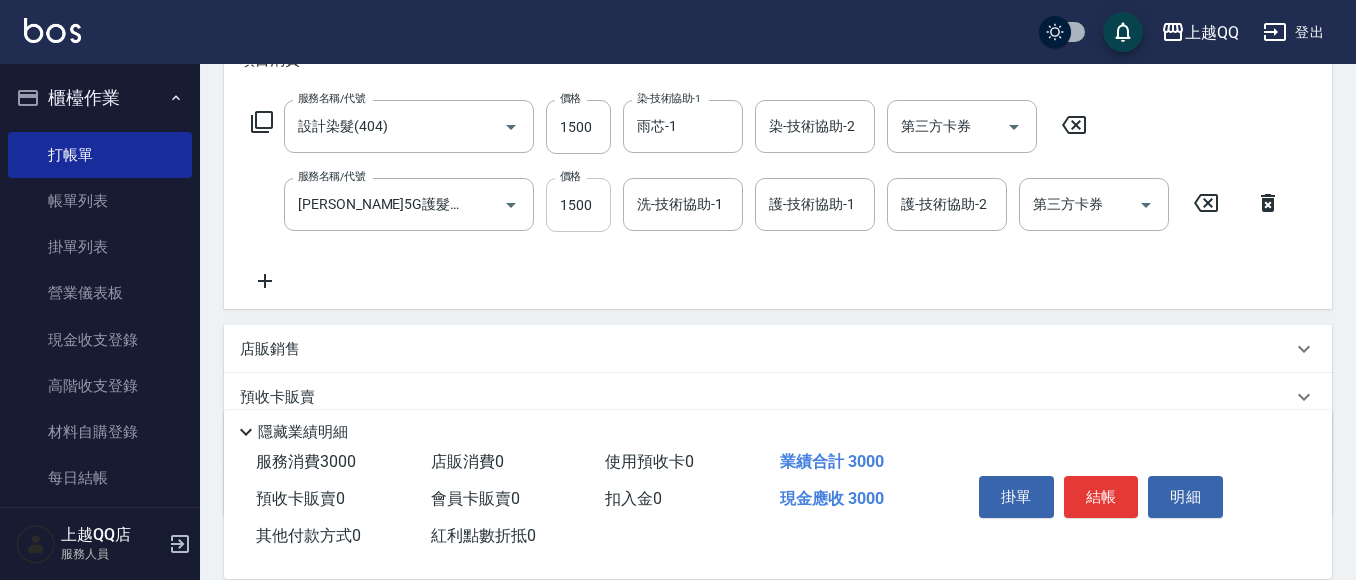 click on "1500" at bounding box center (578, 205) 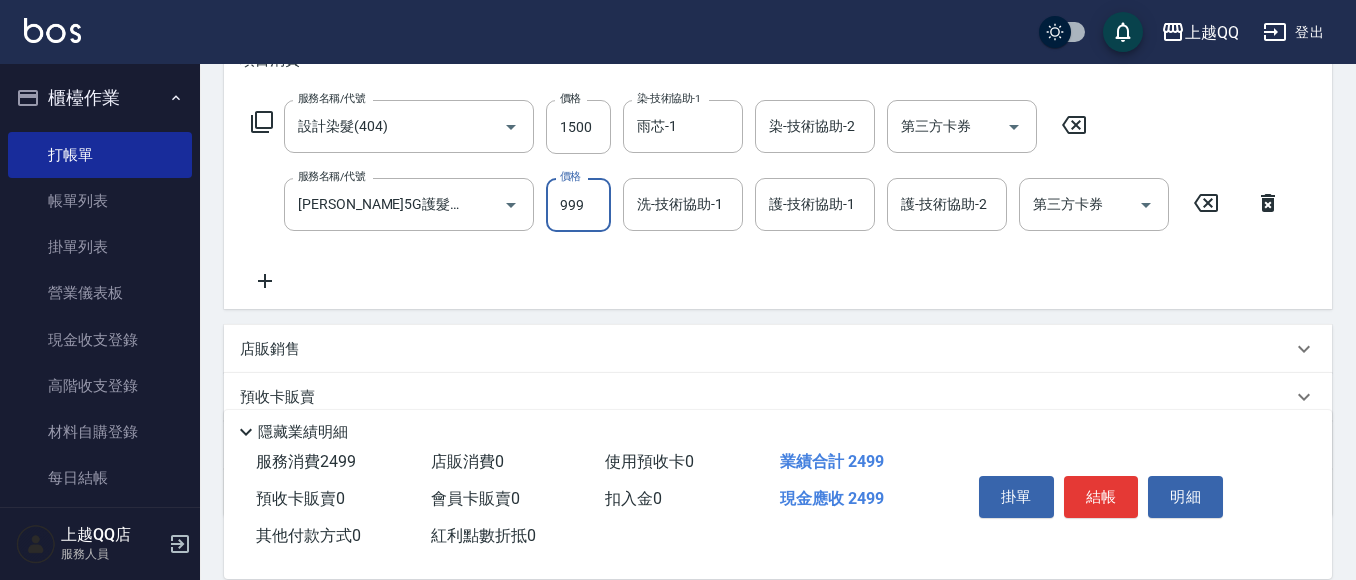 type on "999" 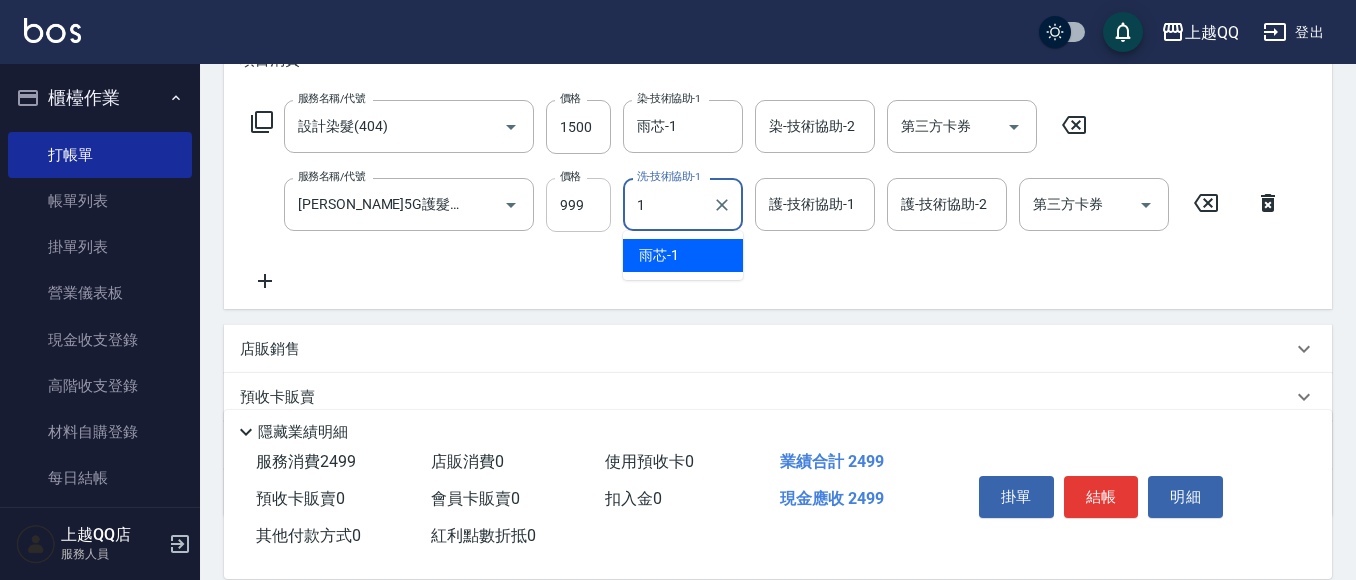 type on "雨芯-1" 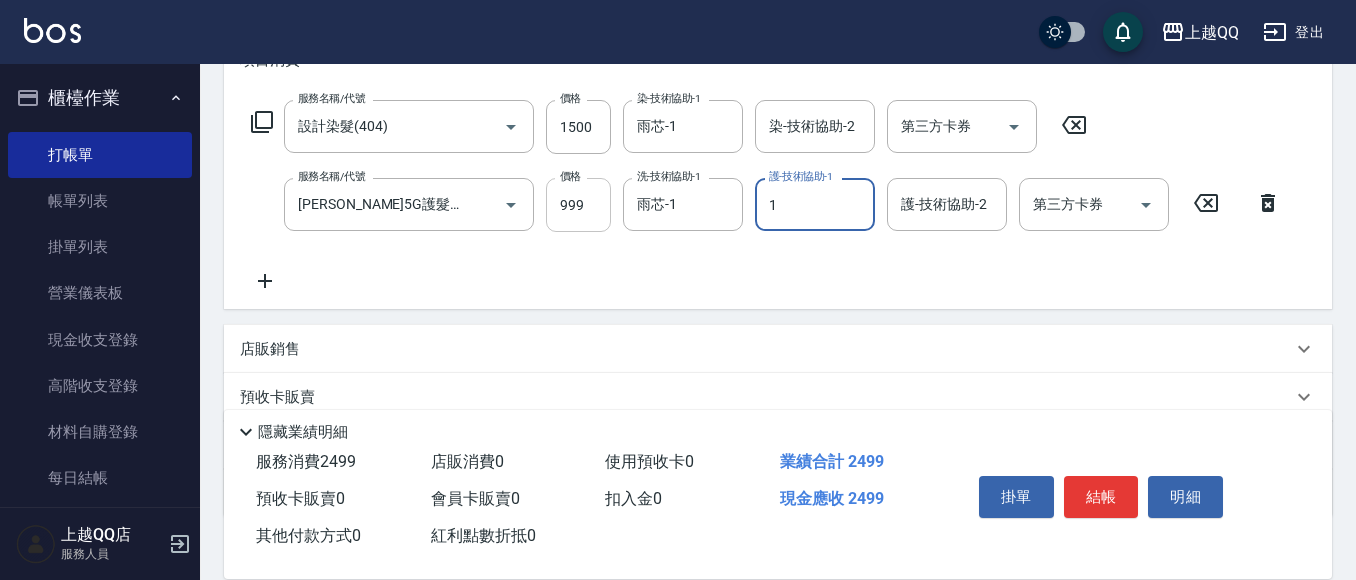 type on "雨芯-1" 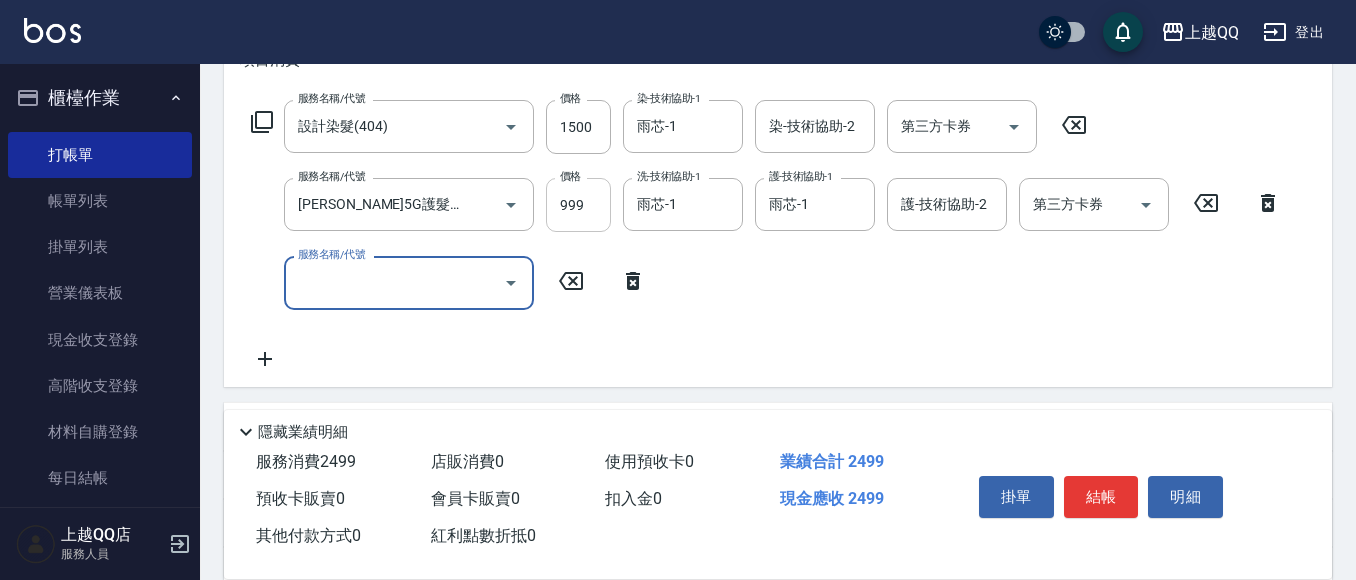 scroll, scrollTop: 0, scrollLeft: 0, axis: both 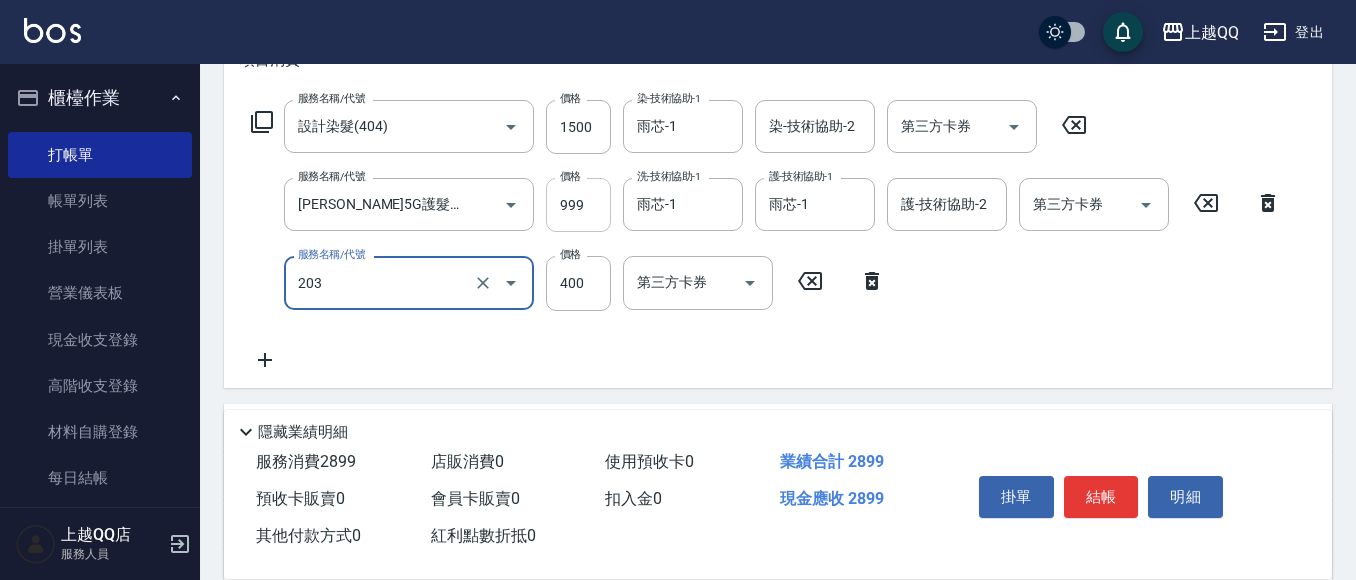 type on "指定單剪(203)" 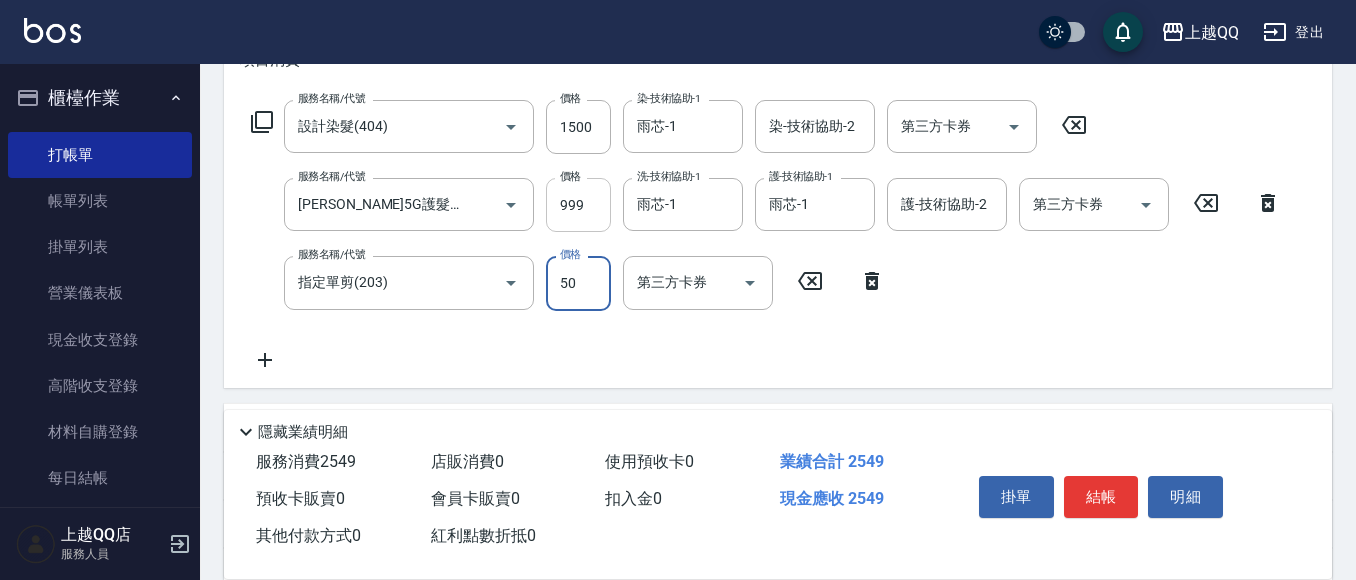 type on "50" 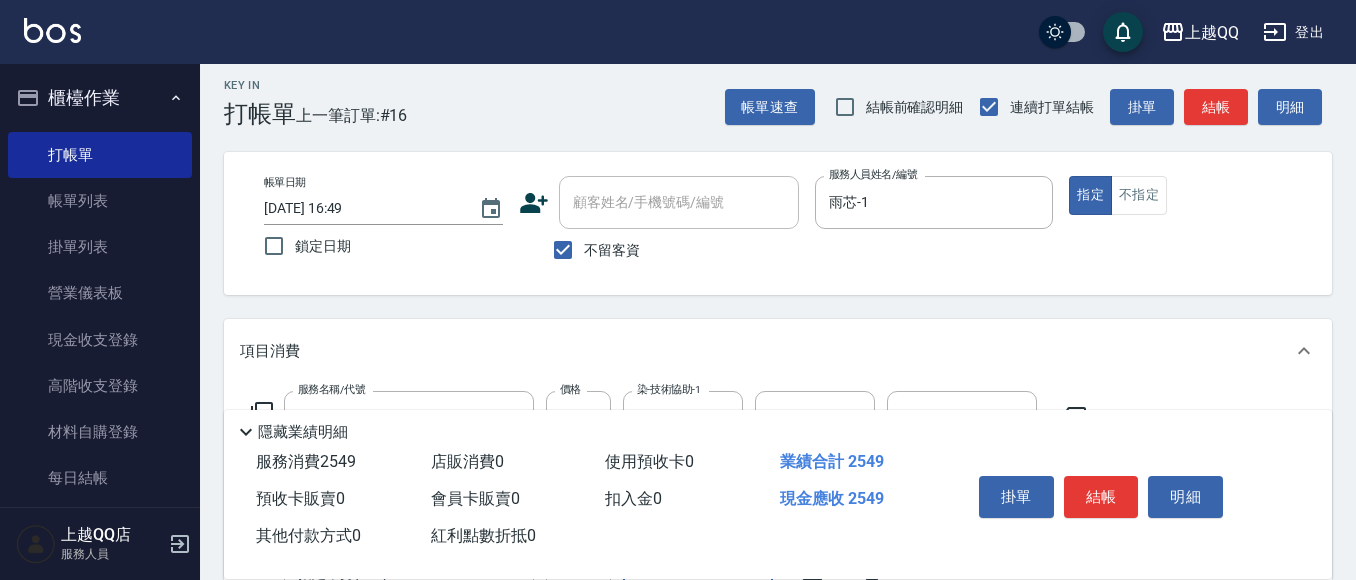 scroll, scrollTop: 0, scrollLeft: 0, axis: both 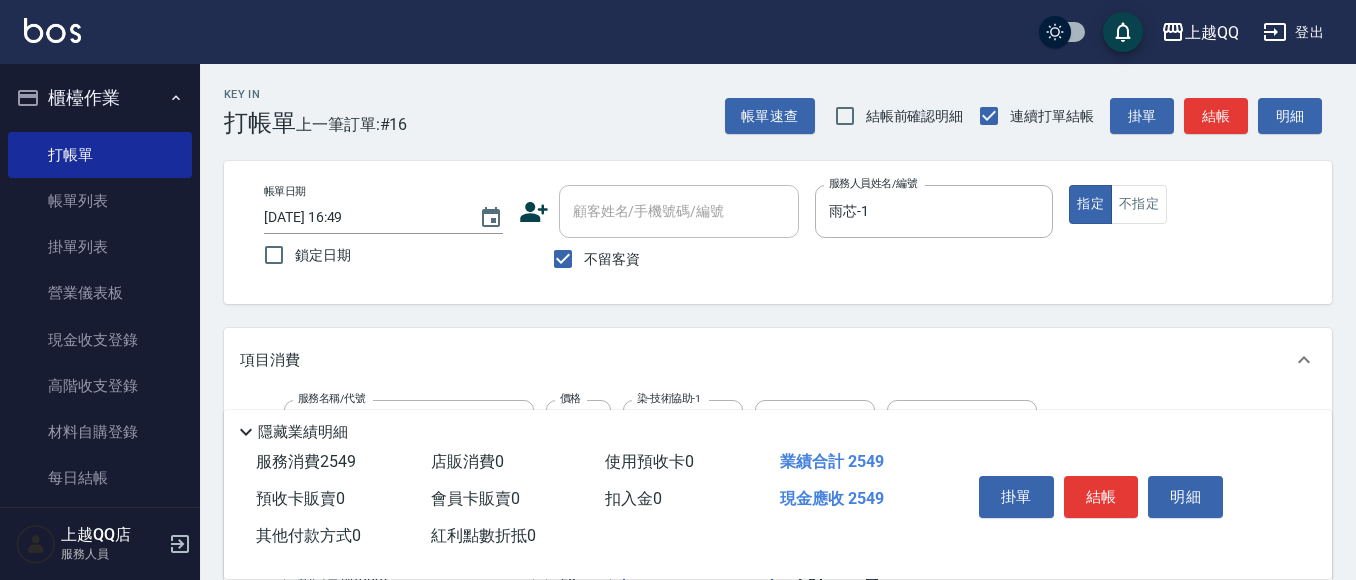 click on "掛單 結帳 明細" at bounding box center [1101, 499] 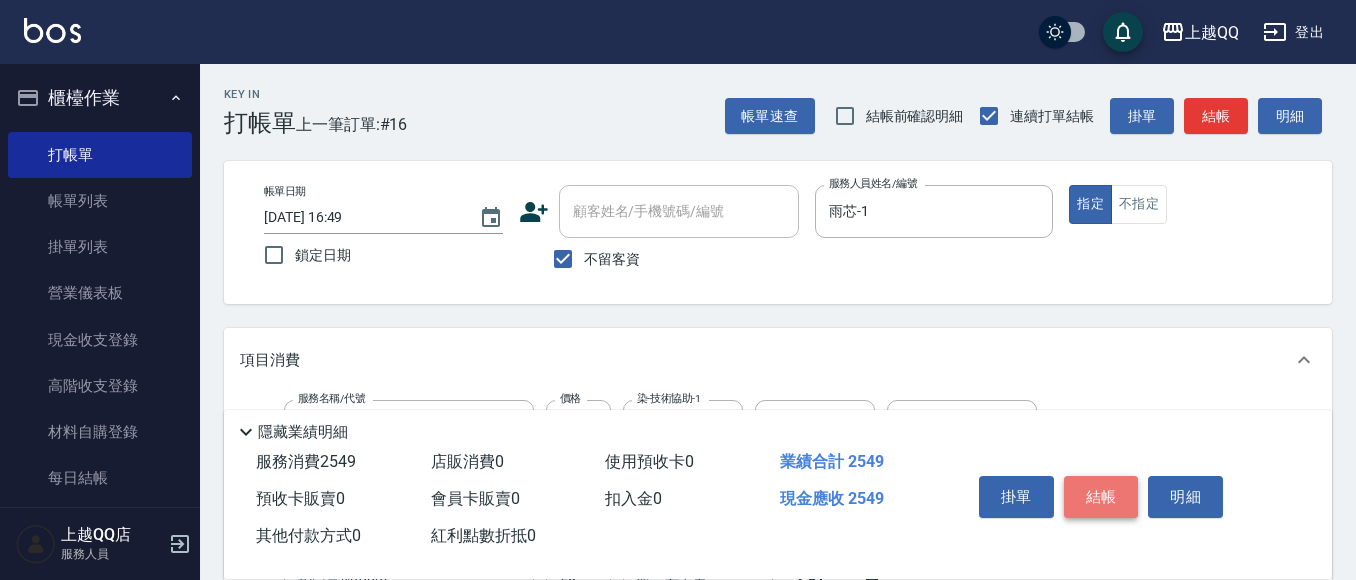 click on "結帳" at bounding box center [1101, 497] 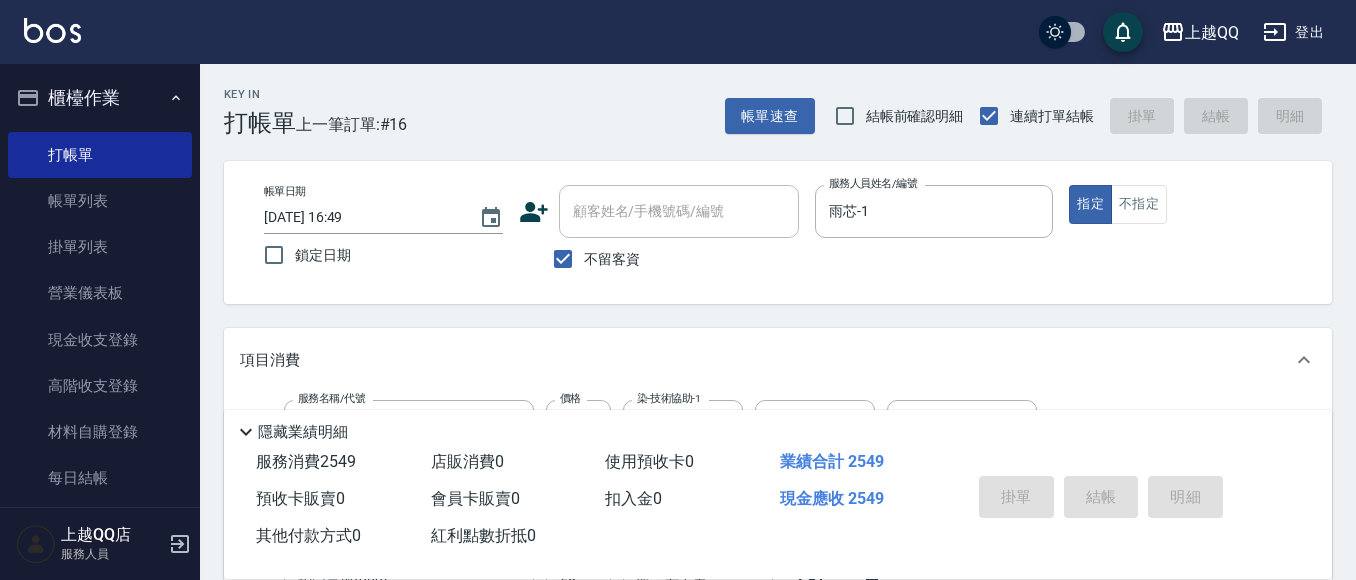 type on "[DATE] 16:54" 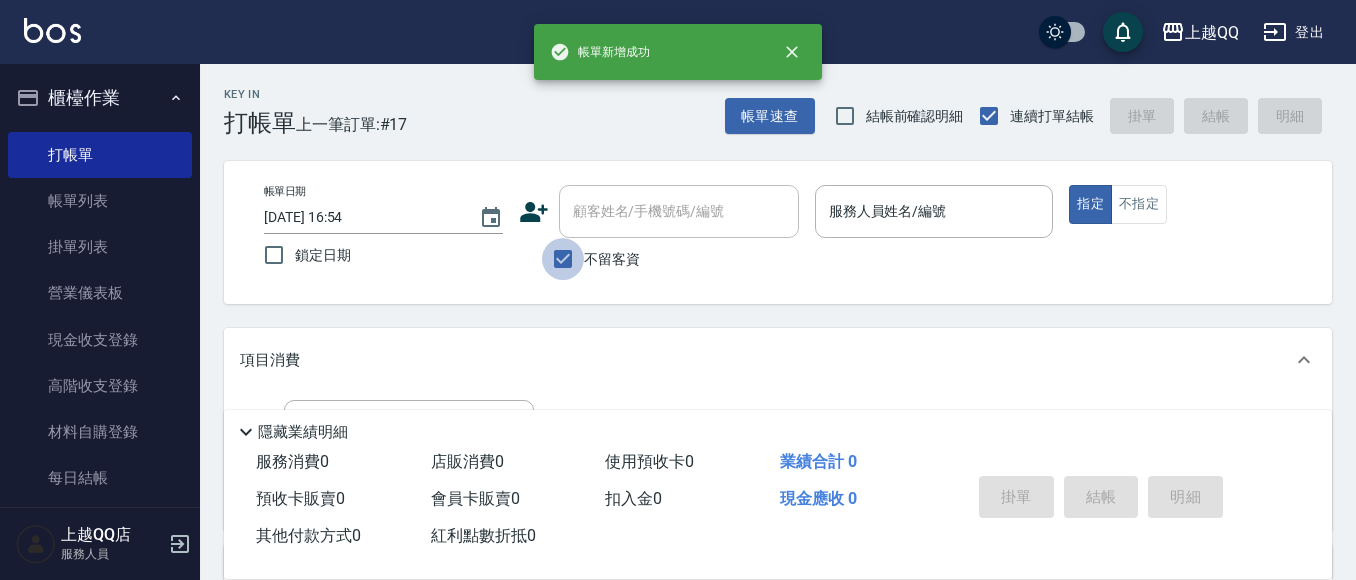 click on "不留客資" at bounding box center [563, 259] 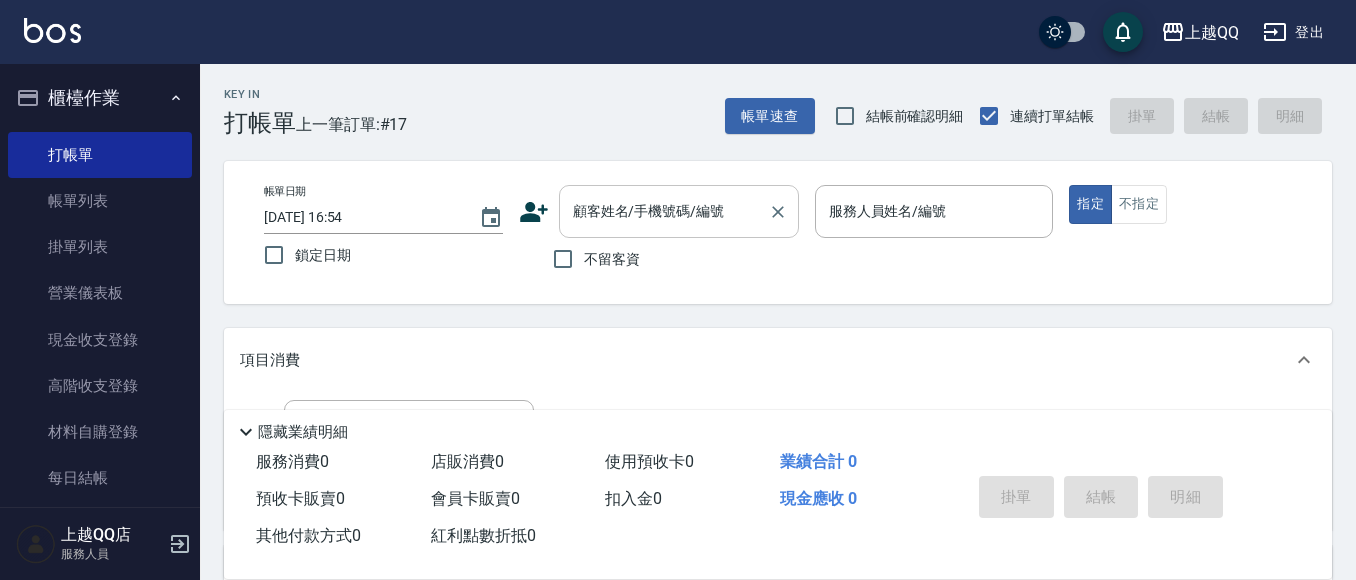 click on "顧客姓名/手機號碼/編號" at bounding box center [664, 211] 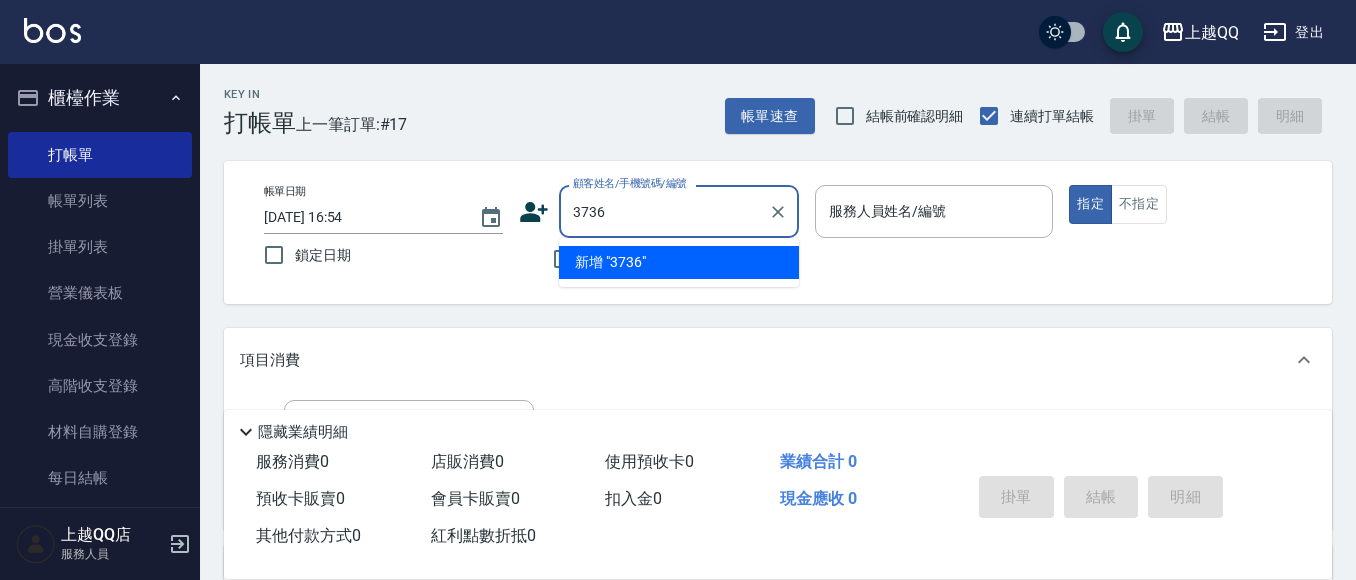 type on "3736" 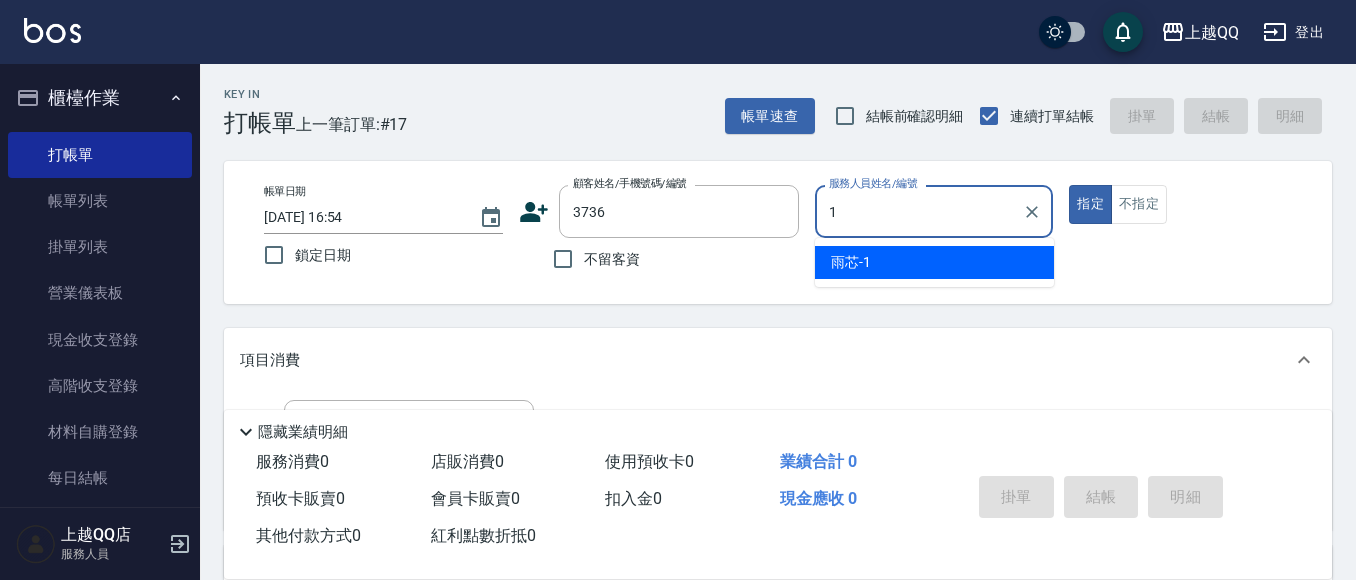 type on "雨芯-1" 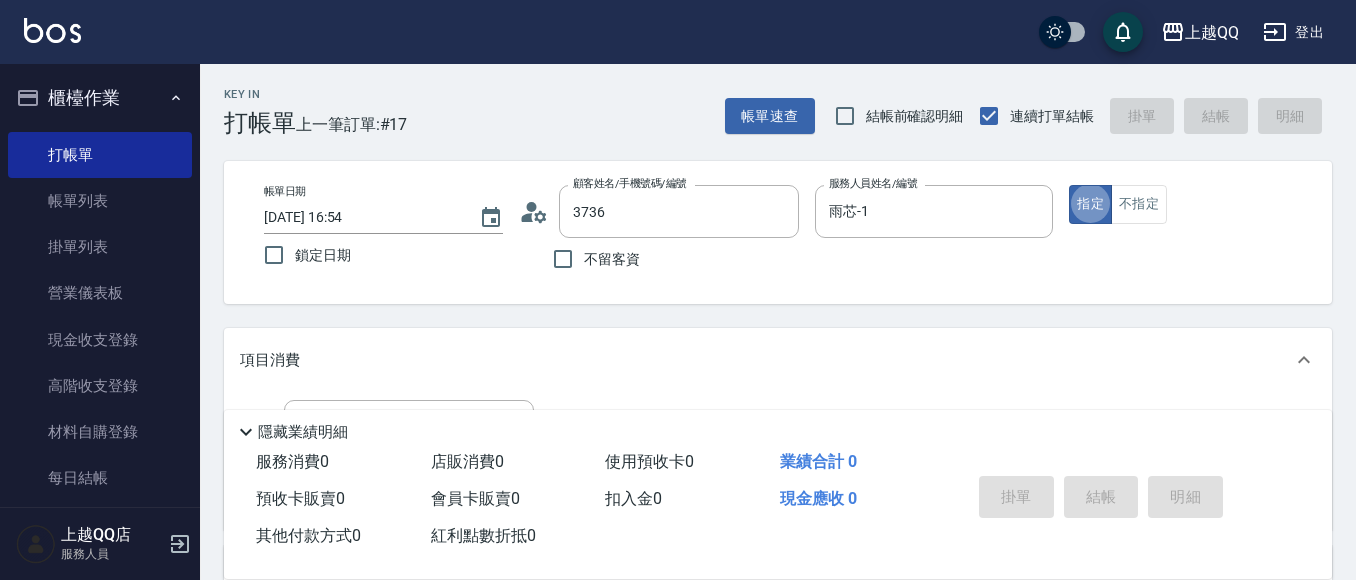 type on "[PERSON_NAME]/0916339743/3736" 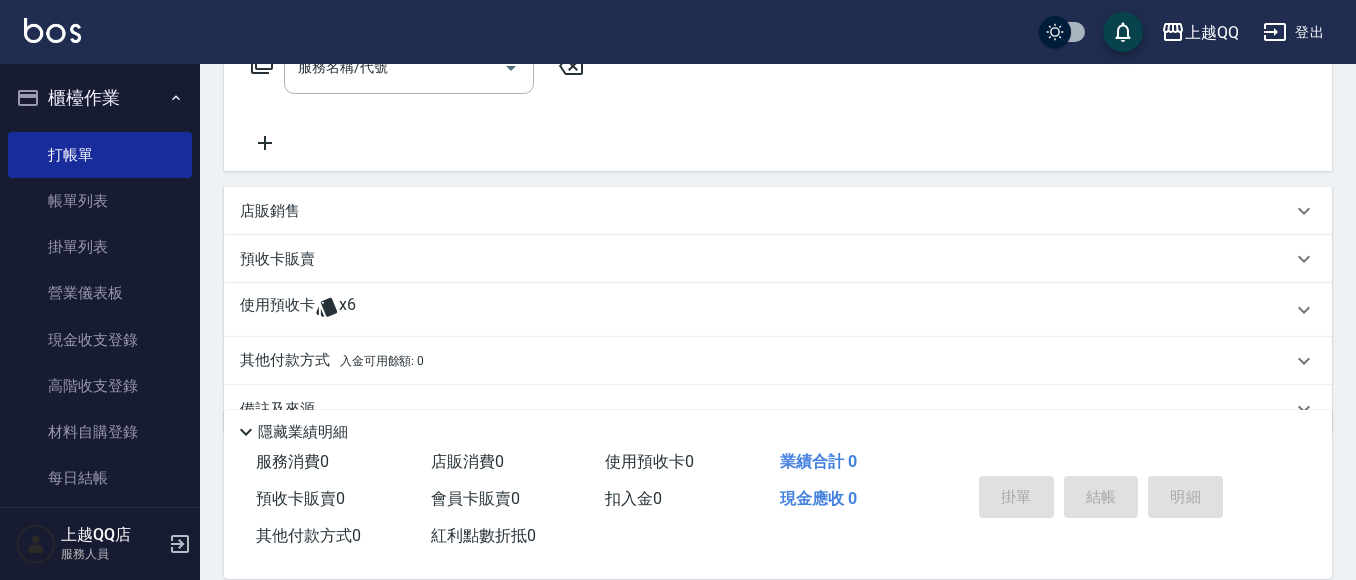 scroll, scrollTop: 404, scrollLeft: 0, axis: vertical 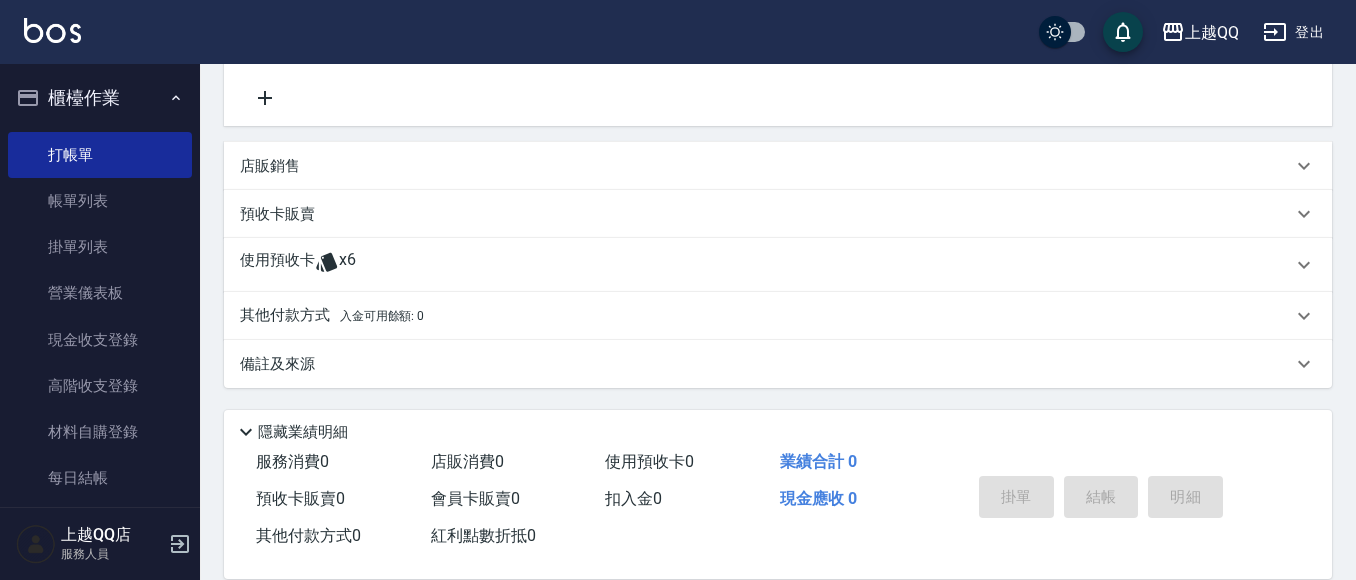 click on "使用預收卡 x6" at bounding box center [766, 265] 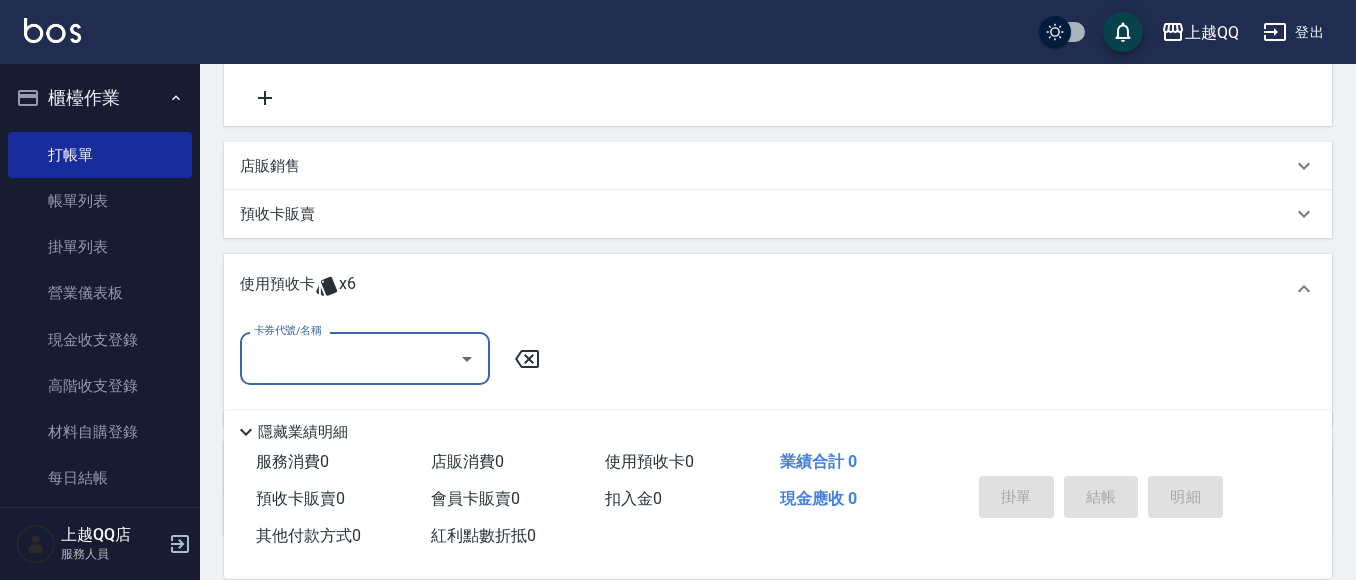 scroll, scrollTop: 0, scrollLeft: 0, axis: both 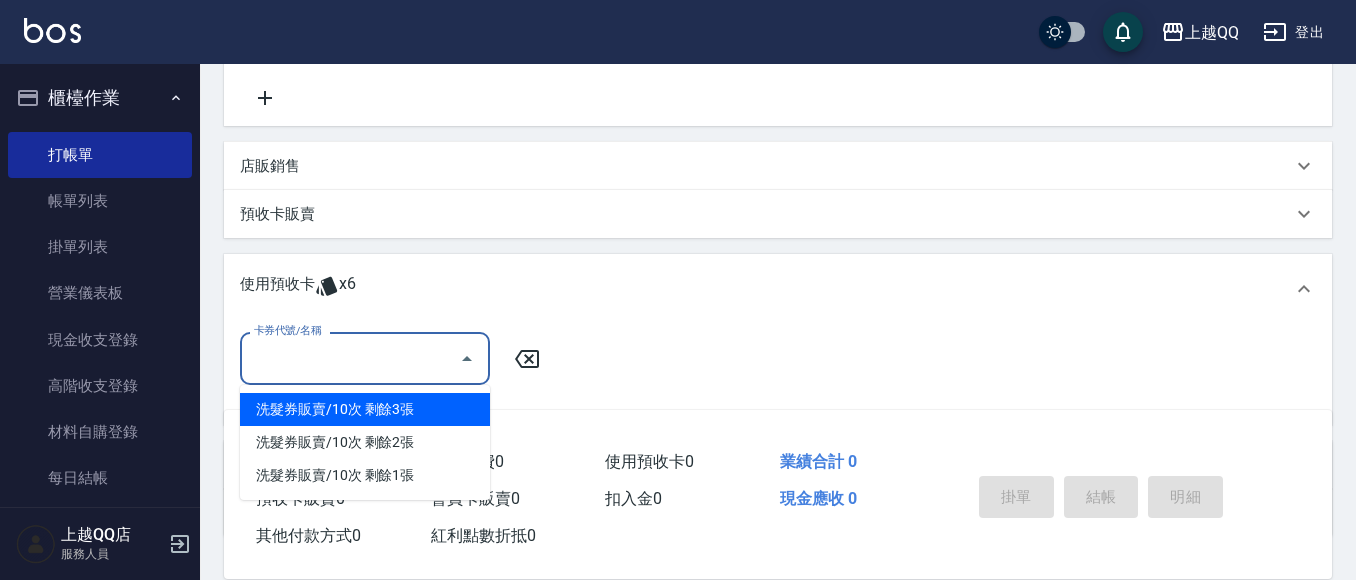 click on "洗髮券販賣/10次 剩餘3張" at bounding box center (365, 409) 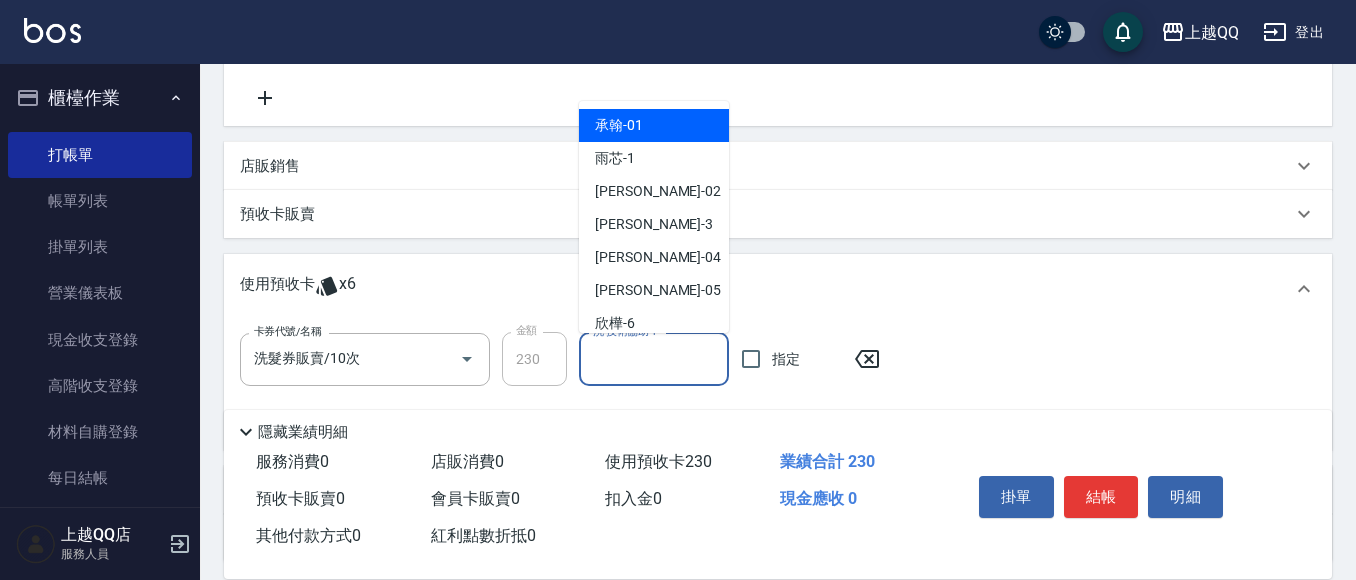 drag, startPoint x: 615, startPoint y: 362, endPoint x: 633, endPoint y: 374, distance: 21.633308 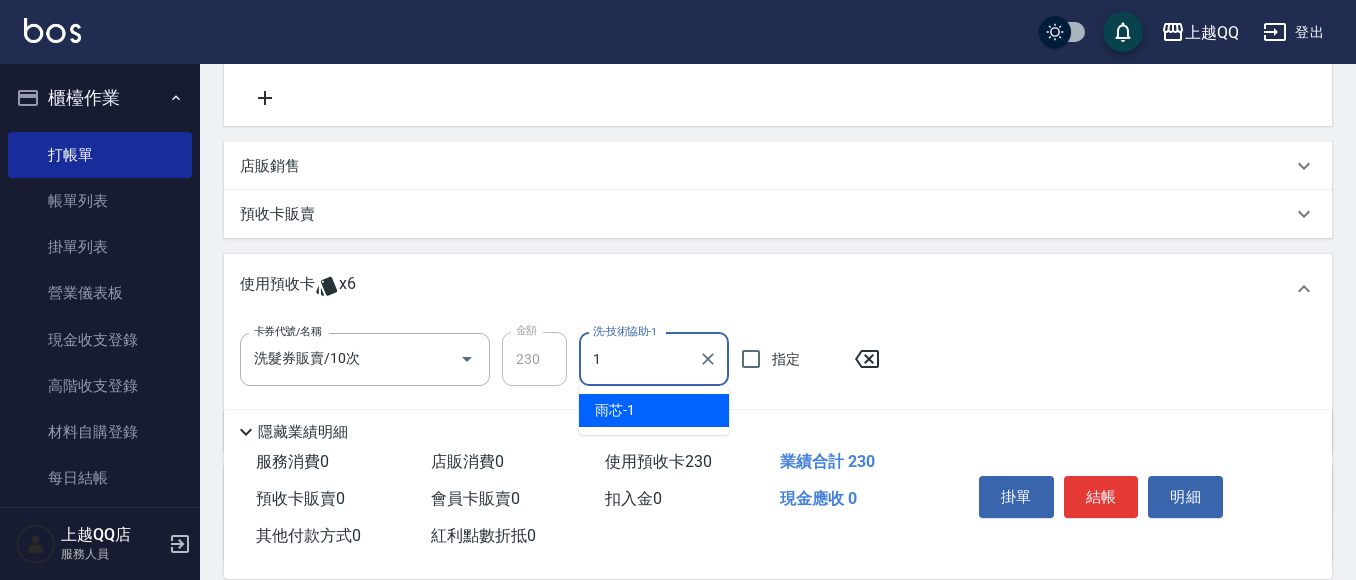 type on "雨芯-1" 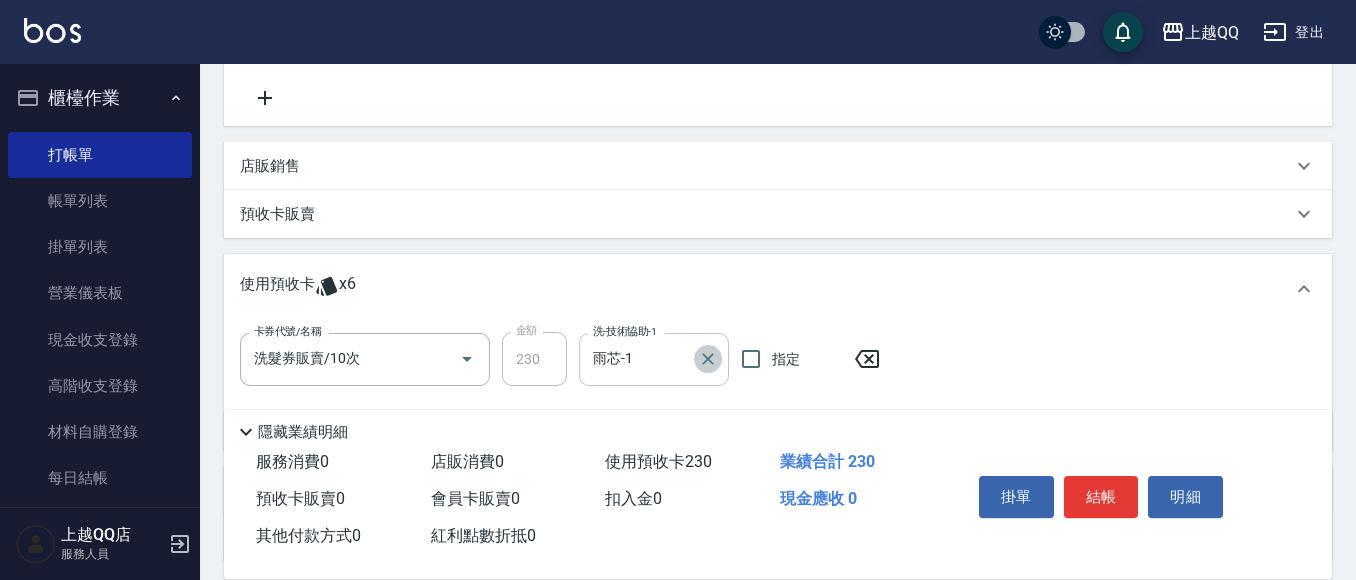 click 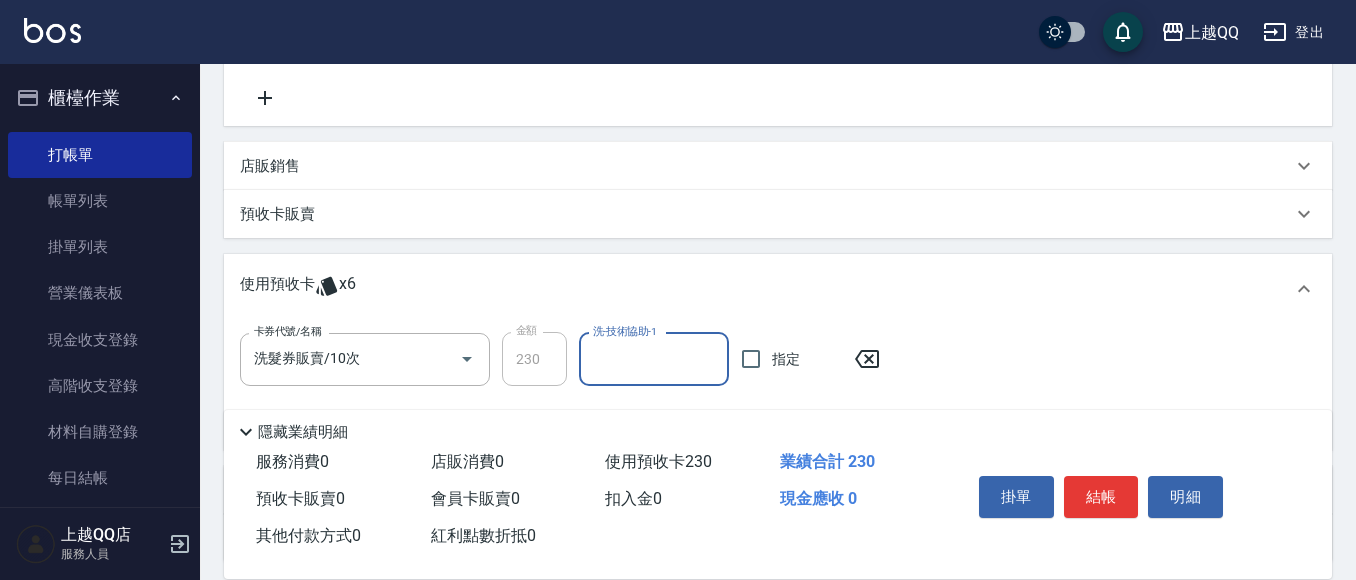 click on "洗-技術協助-1" at bounding box center [654, 359] 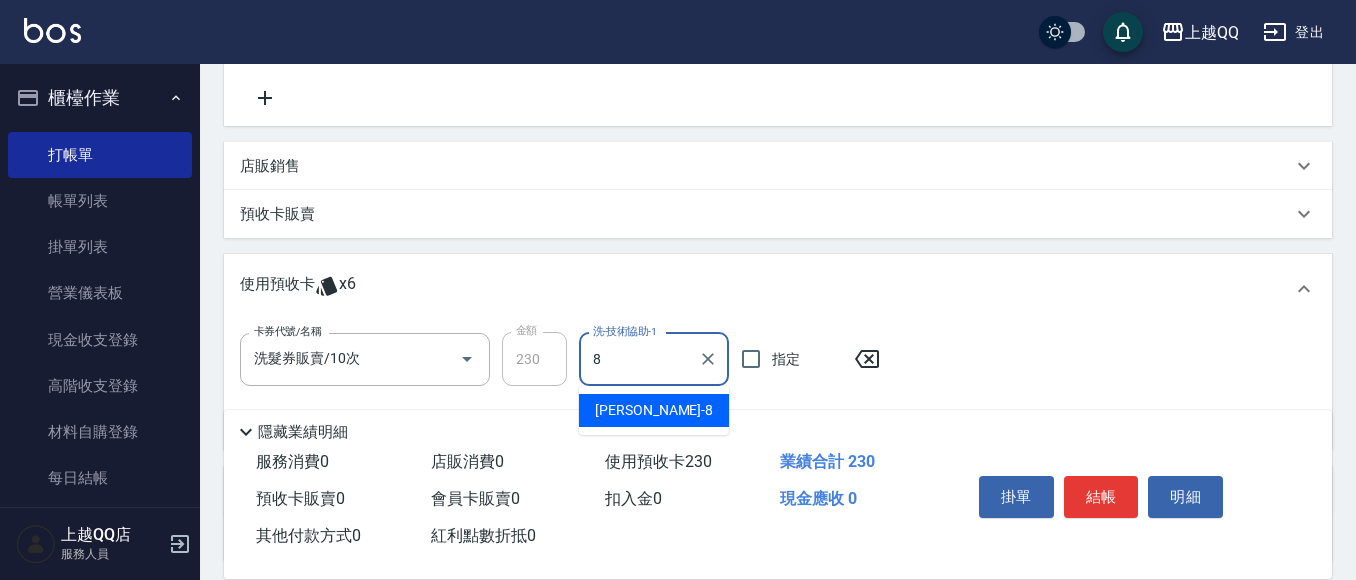 type on "[PERSON_NAME]-8" 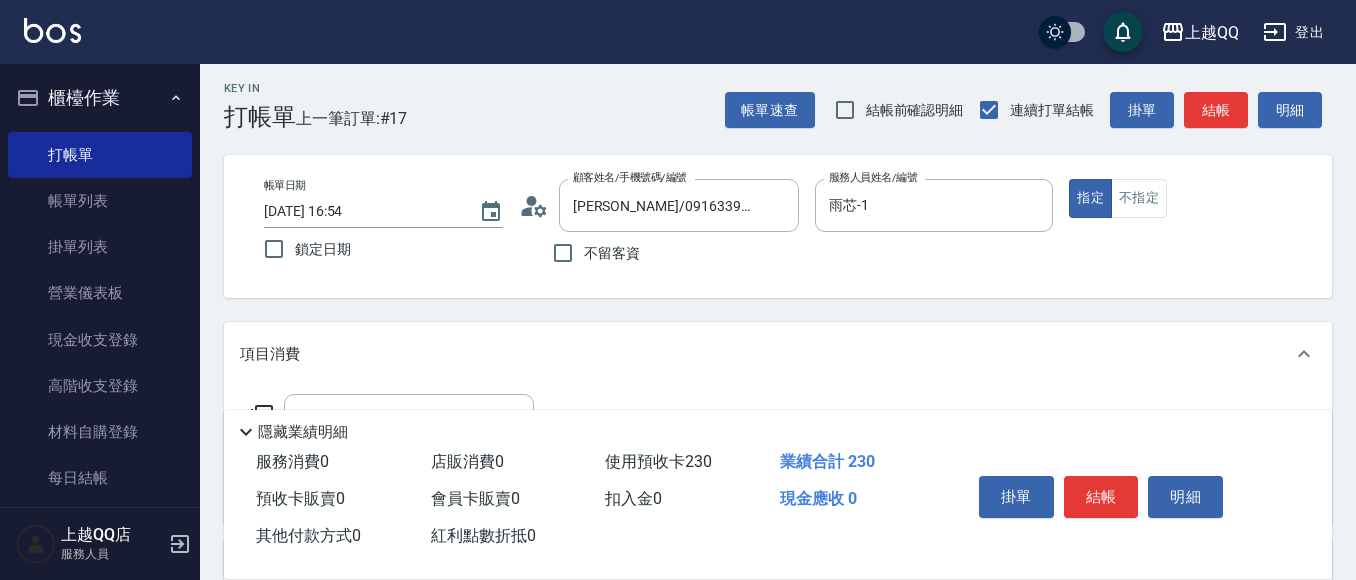 scroll, scrollTop: 0, scrollLeft: 0, axis: both 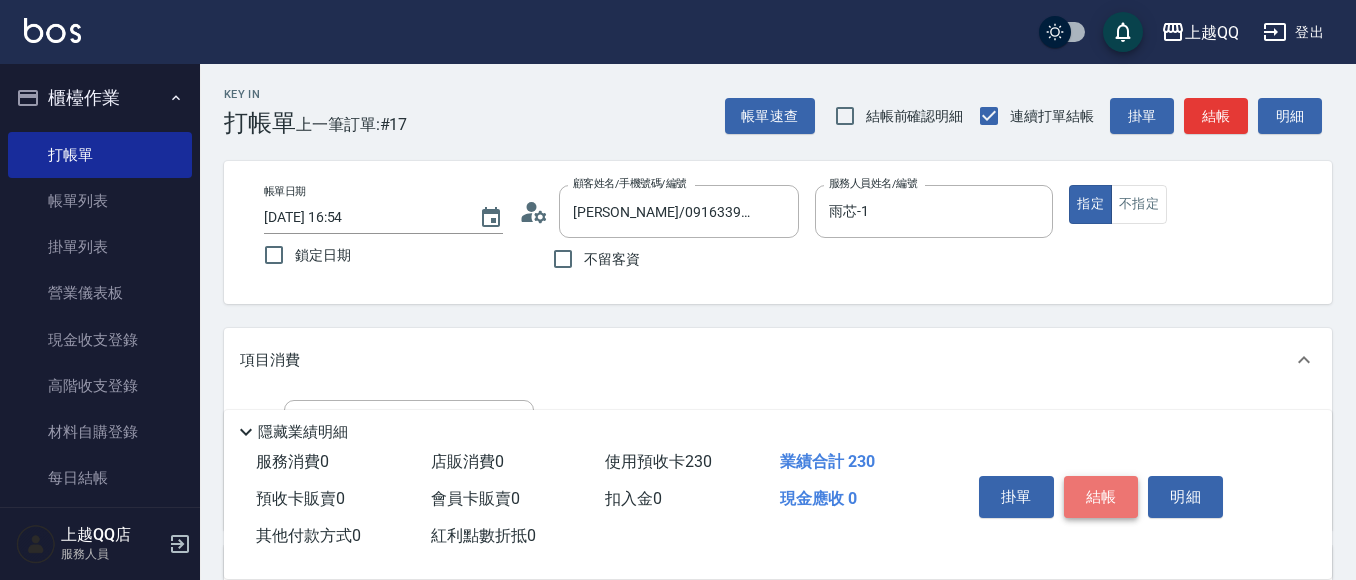 click on "結帳" at bounding box center (1101, 497) 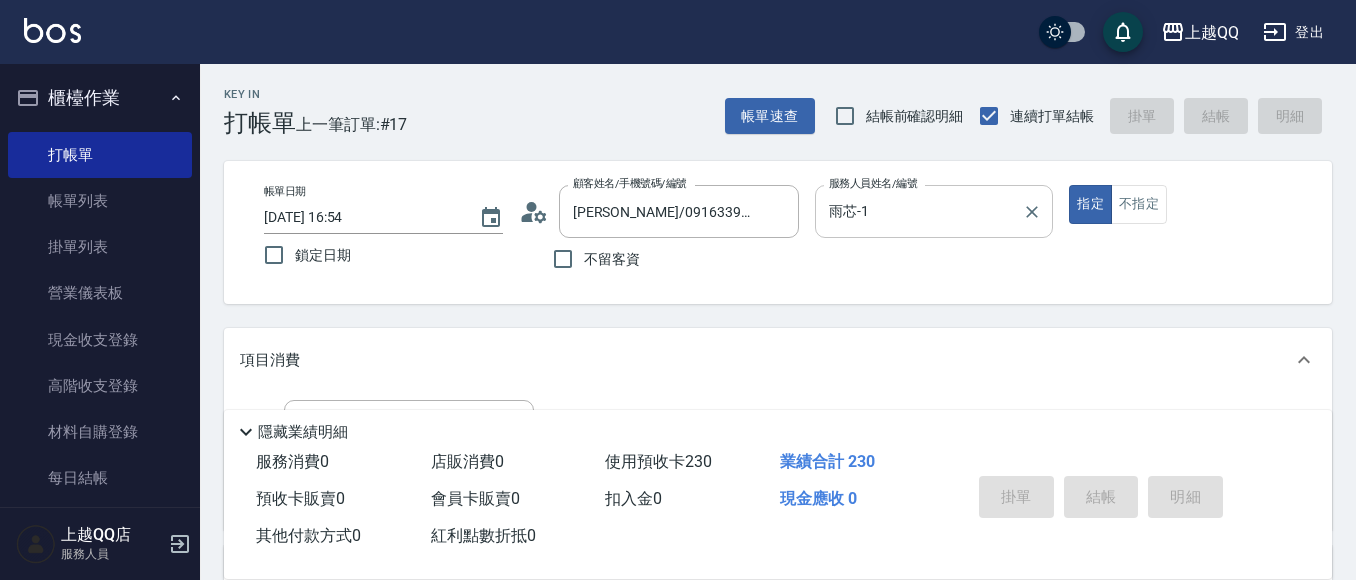 type on "[DATE] 16:55" 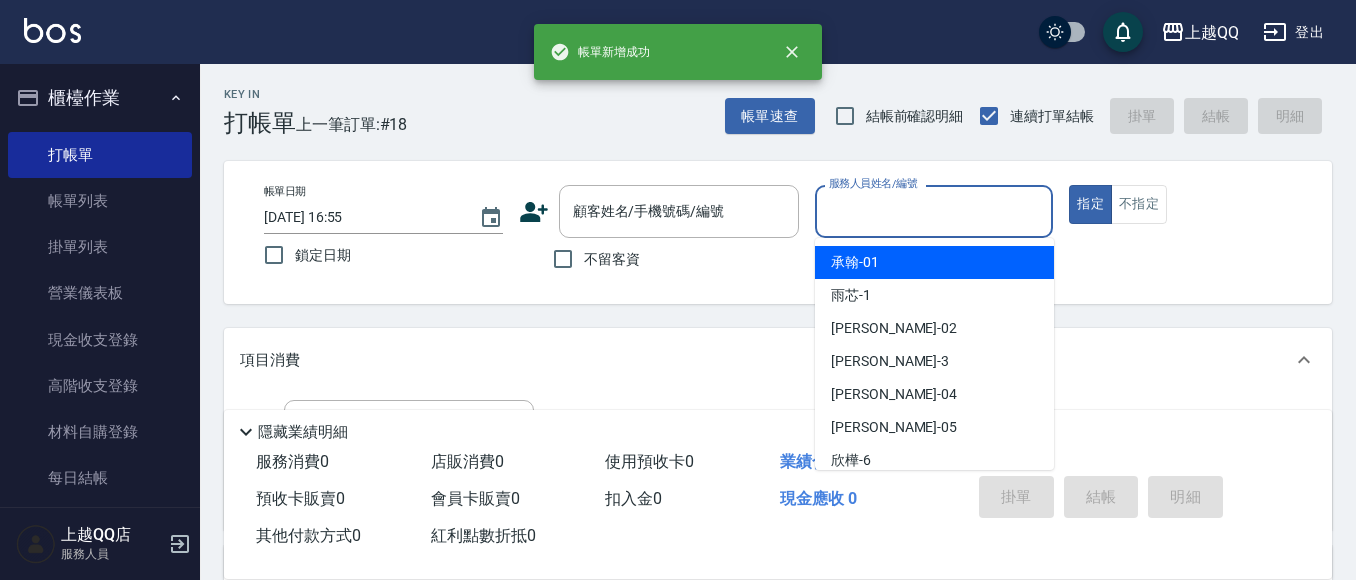 click on "服務人員姓名/編號" at bounding box center [934, 211] 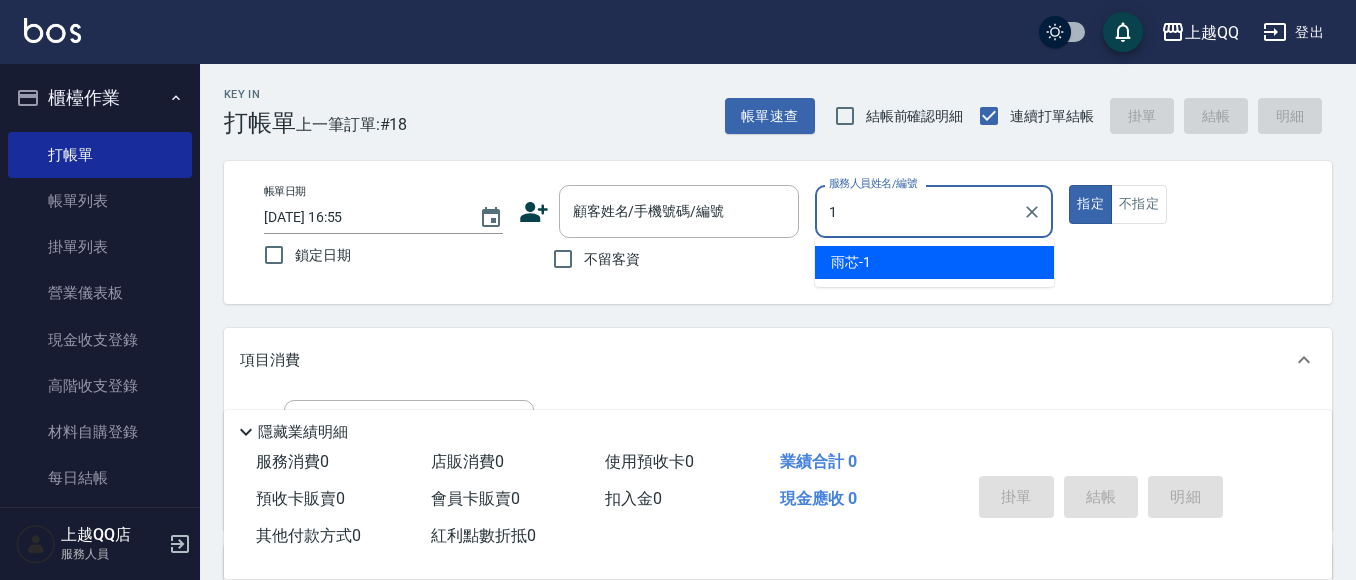type on "雨芯-1" 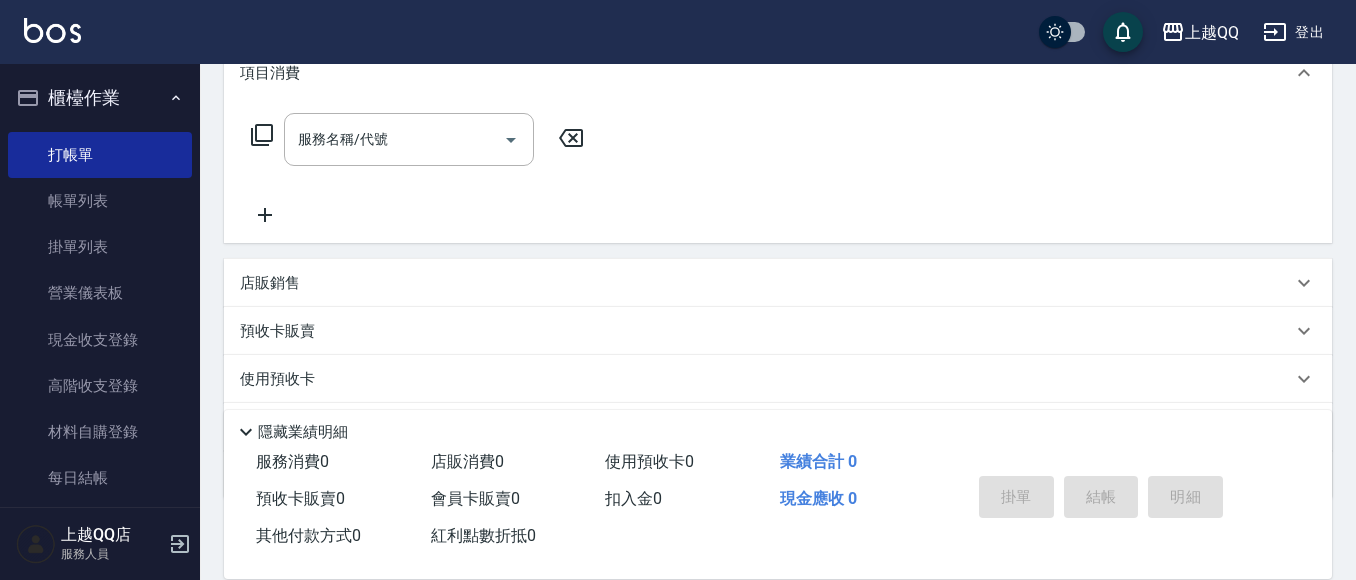 scroll, scrollTop: 300, scrollLeft: 0, axis: vertical 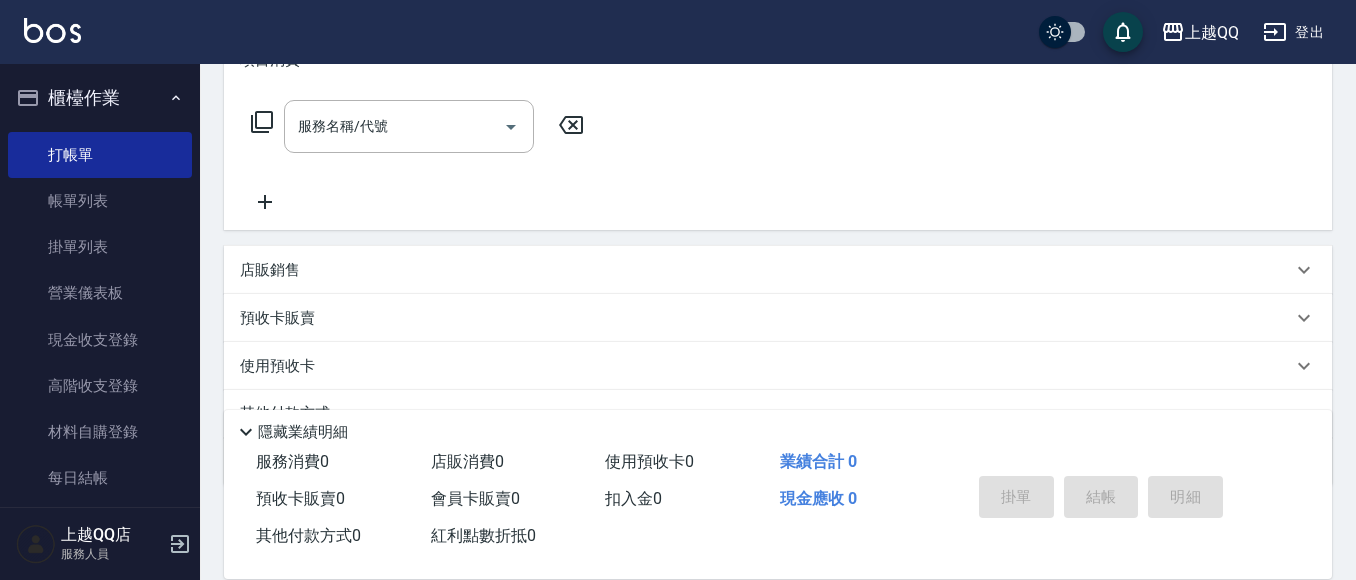 click 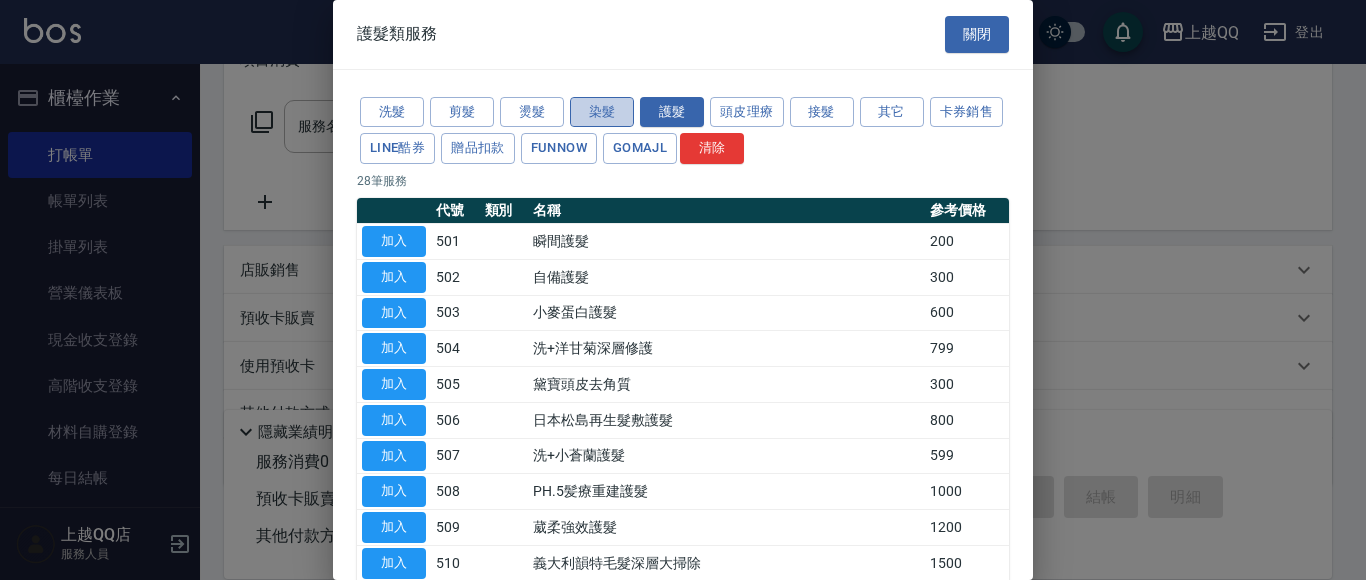 click on "染髮" at bounding box center (602, 112) 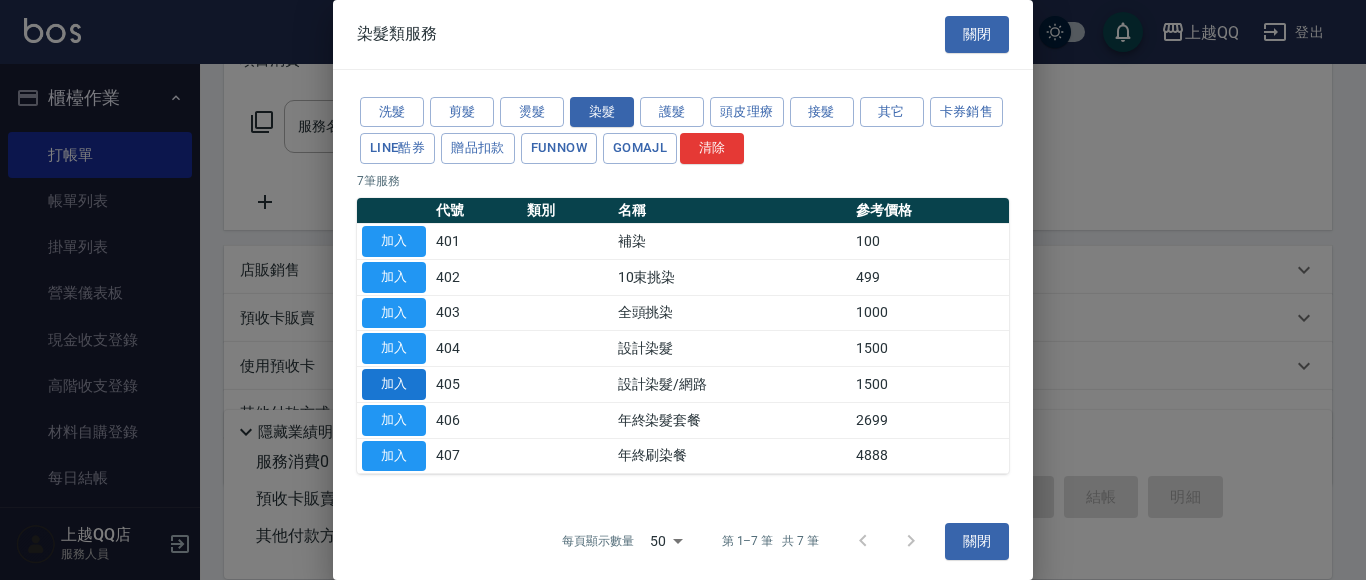 click on "加入" at bounding box center [394, 384] 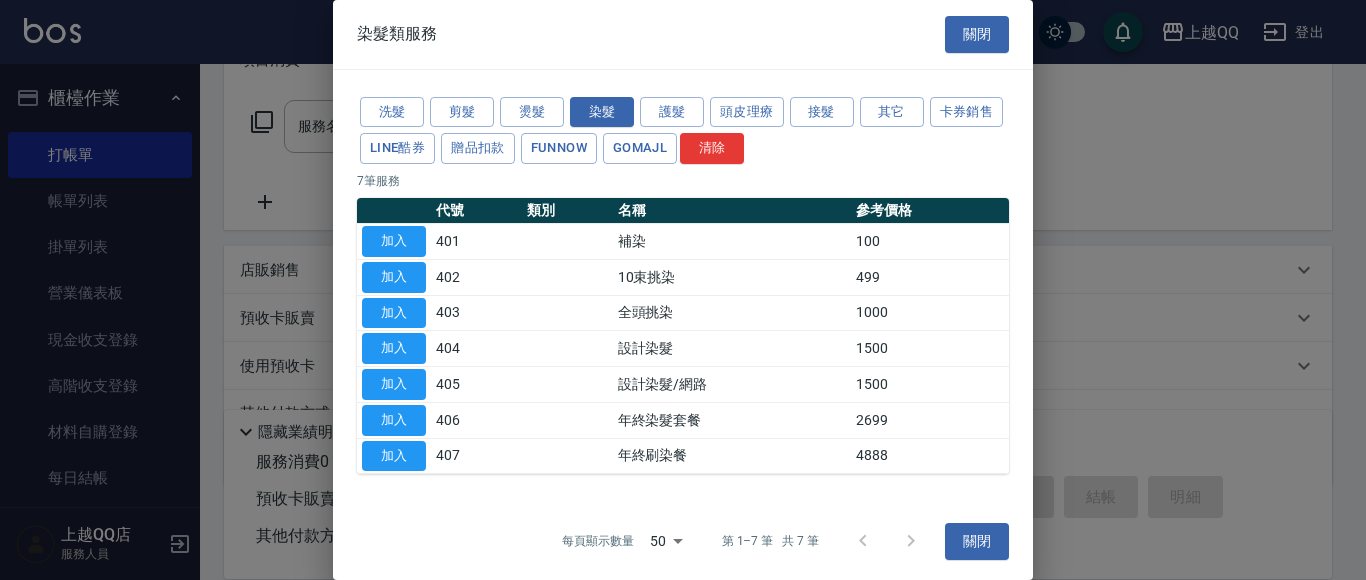 type on "設計染髮/網路(405)" 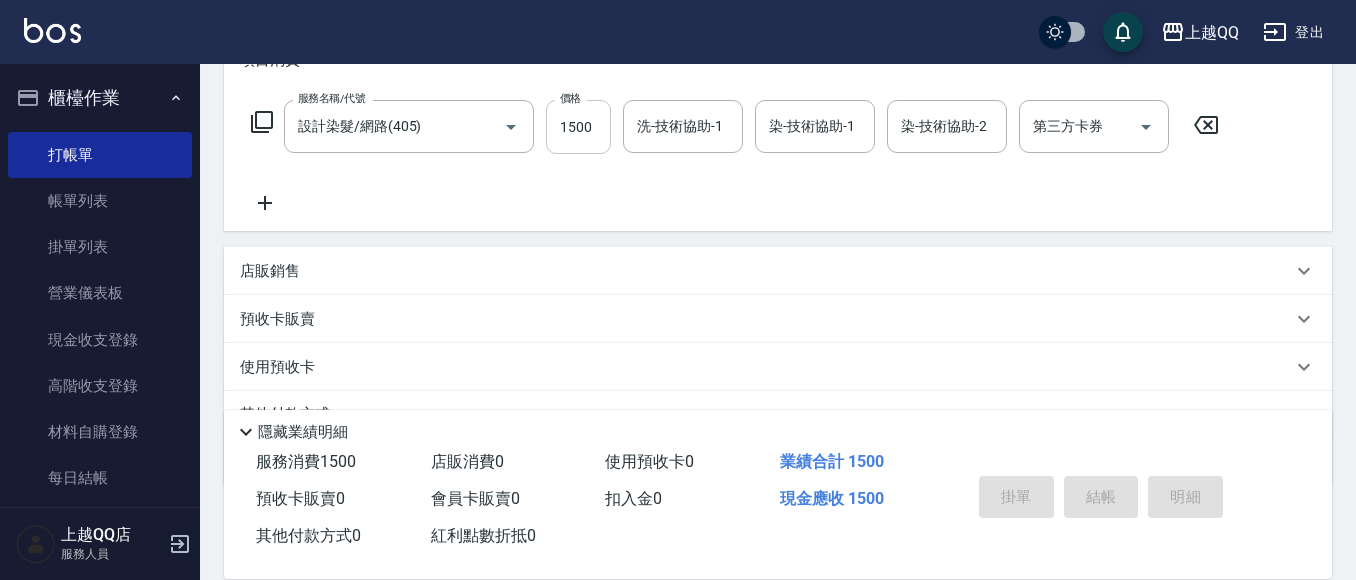 click on "1500" at bounding box center (578, 127) 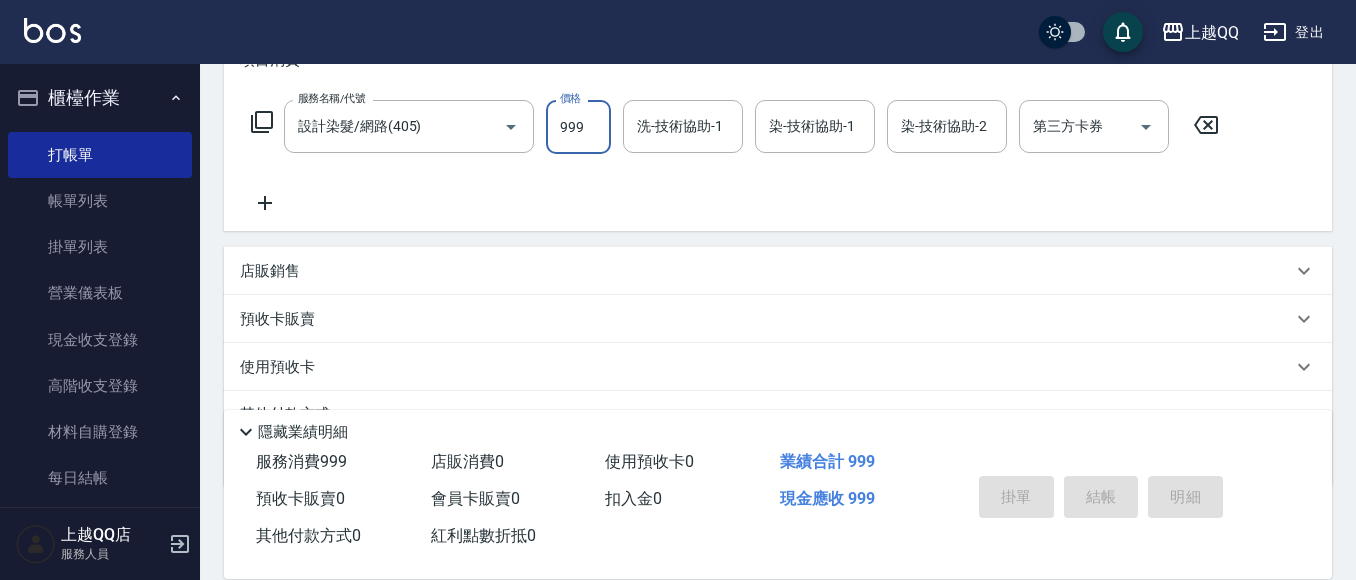 type on "999" 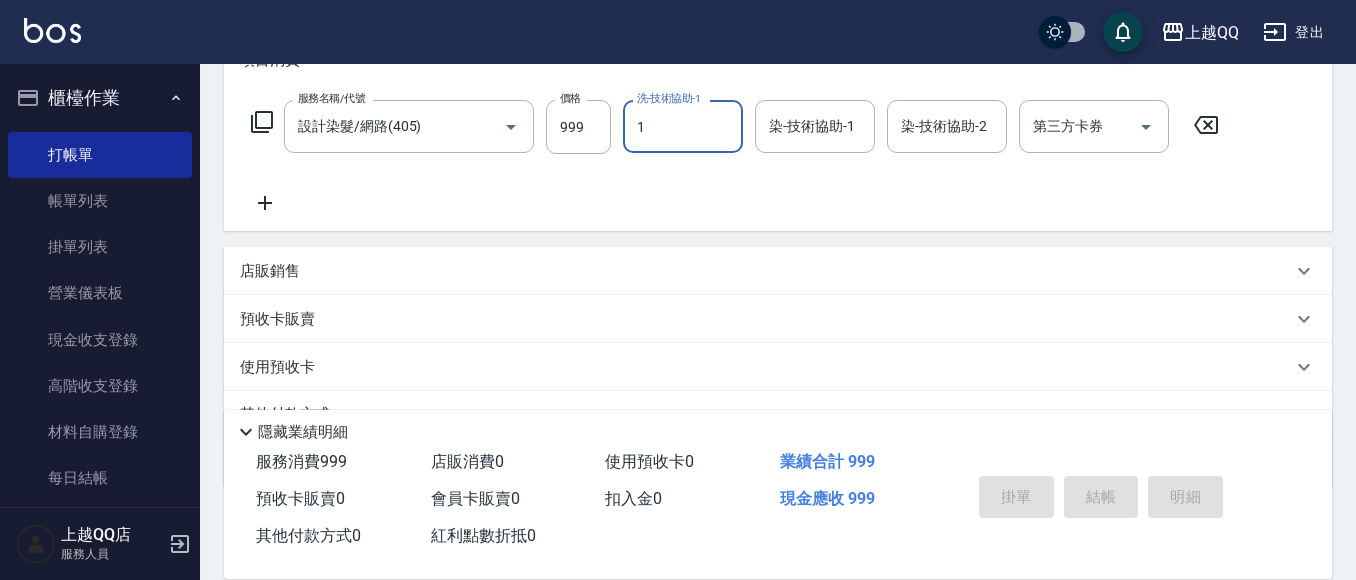 type on "雨芯-1" 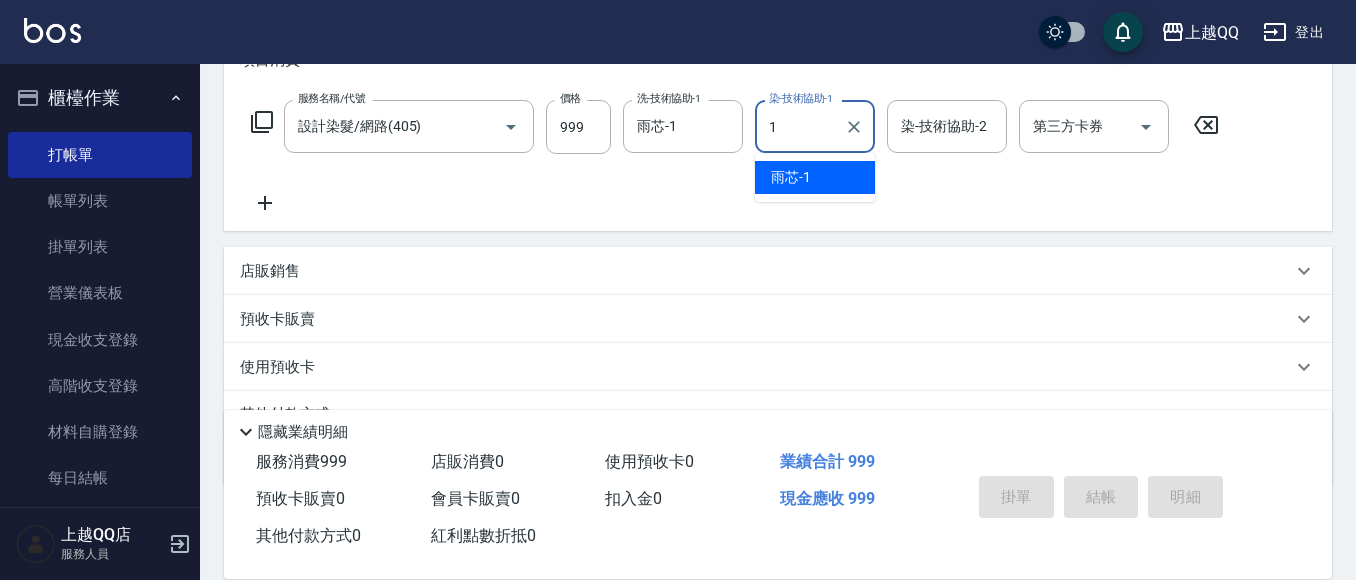type on "雨芯-1" 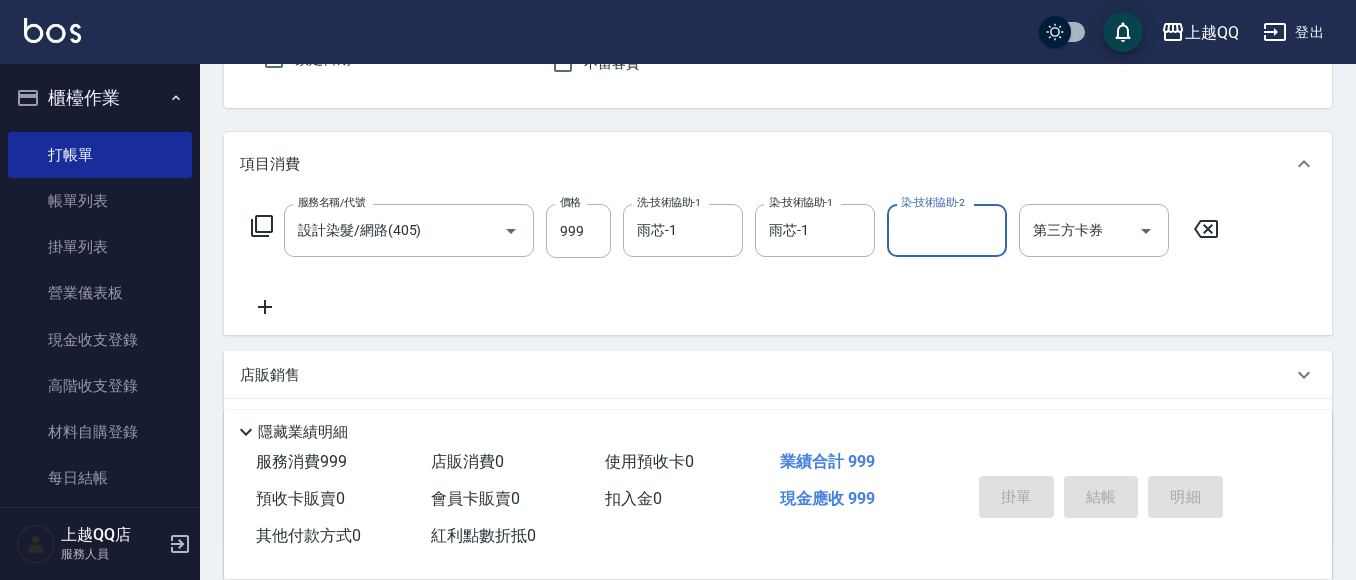 scroll, scrollTop: 0, scrollLeft: 0, axis: both 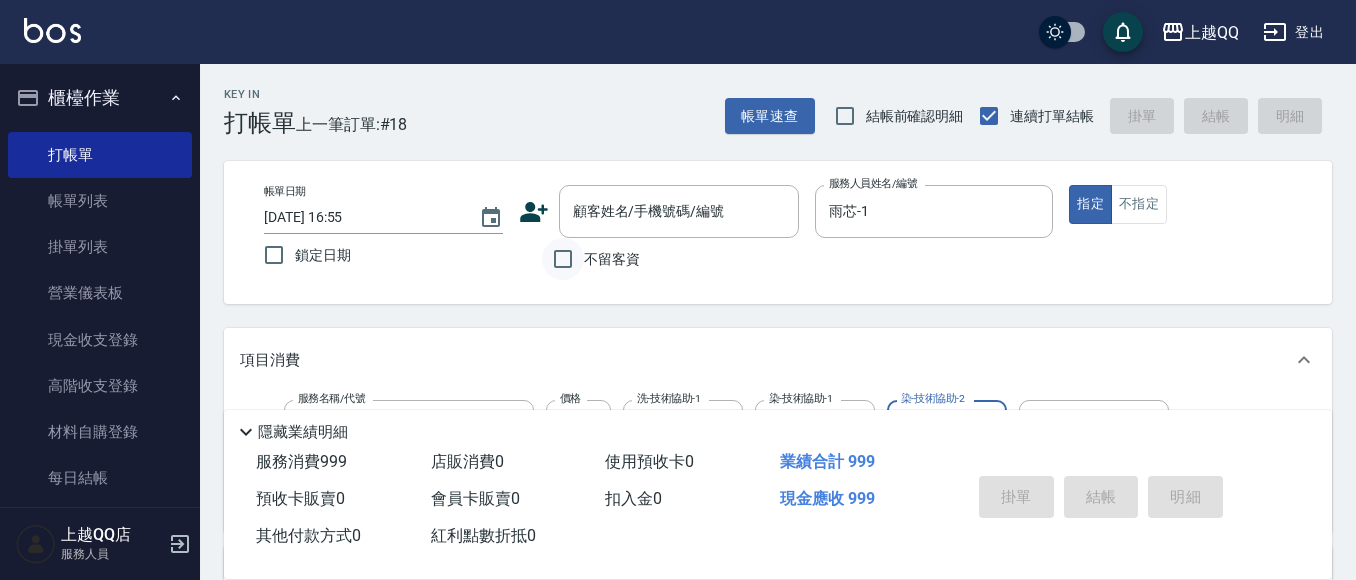click on "不留客資" at bounding box center [563, 259] 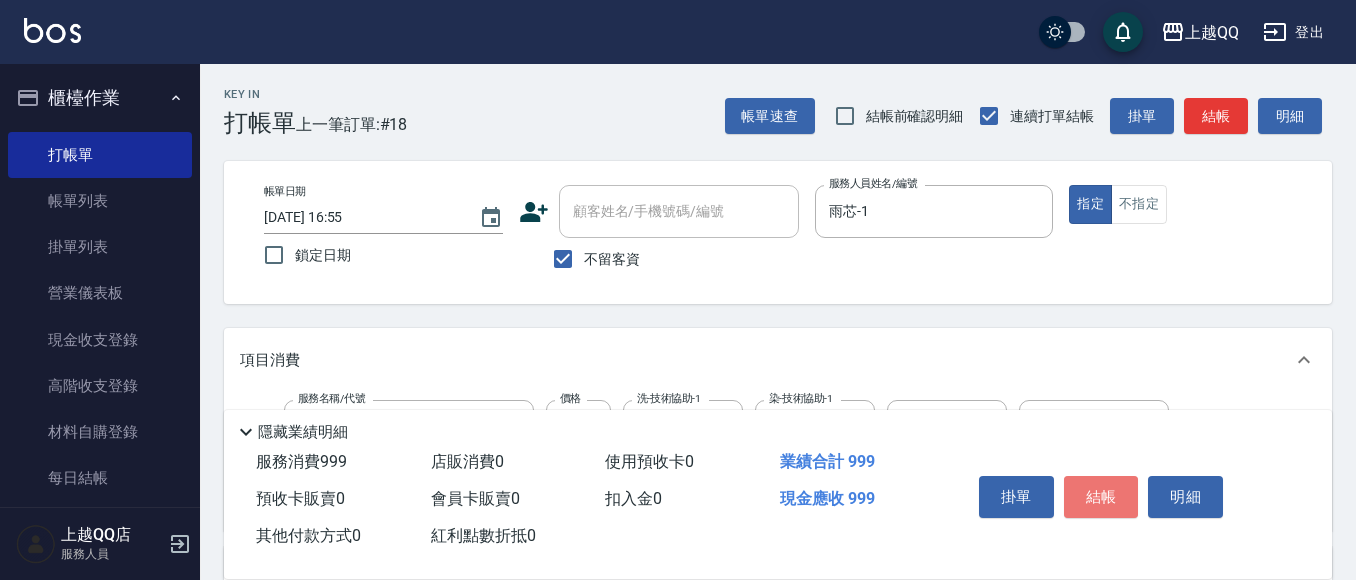 drag, startPoint x: 1102, startPoint y: 483, endPoint x: 1041, endPoint y: 366, distance: 131.94696 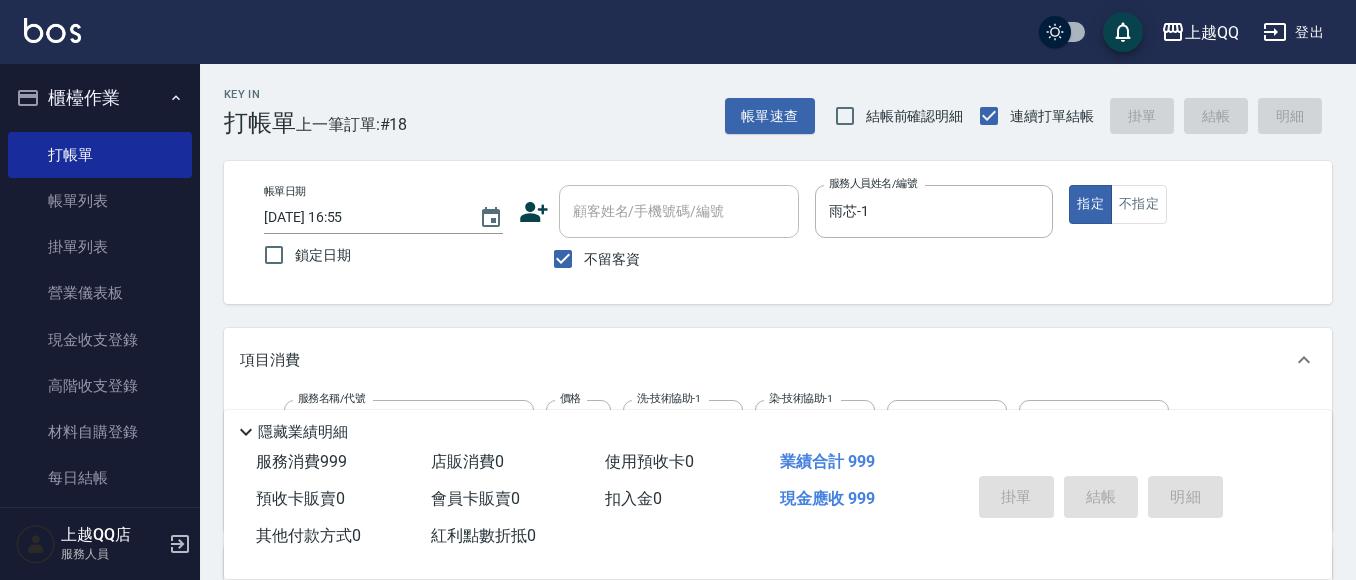 type 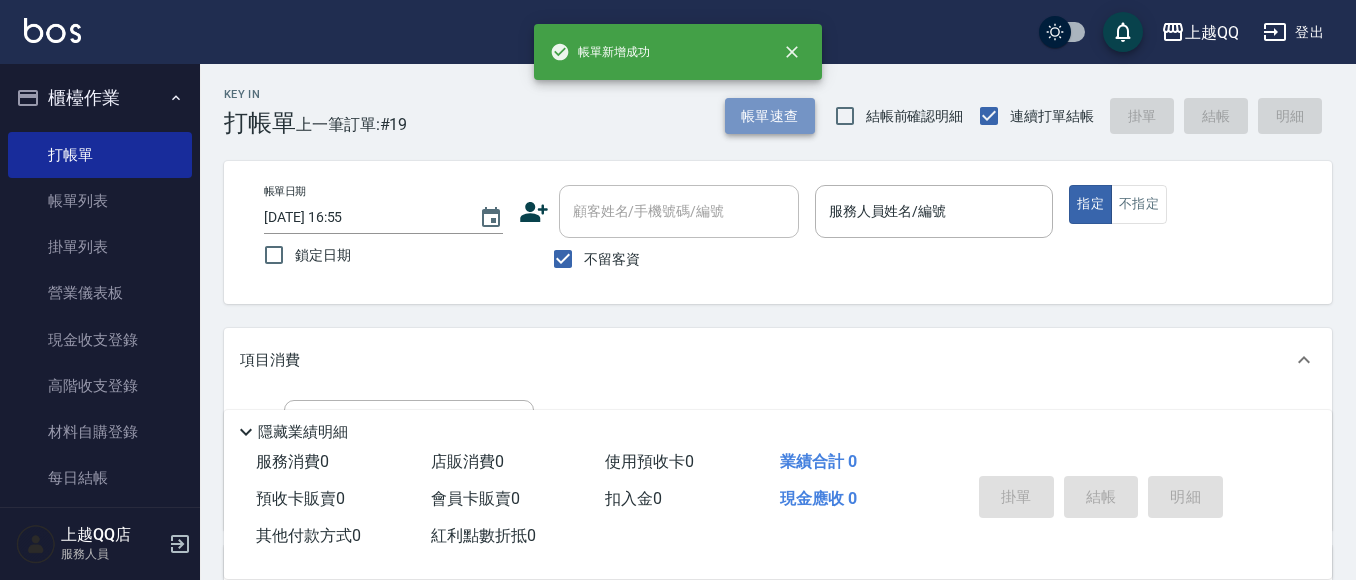 click on "帳單速查" at bounding box center [770, 116] 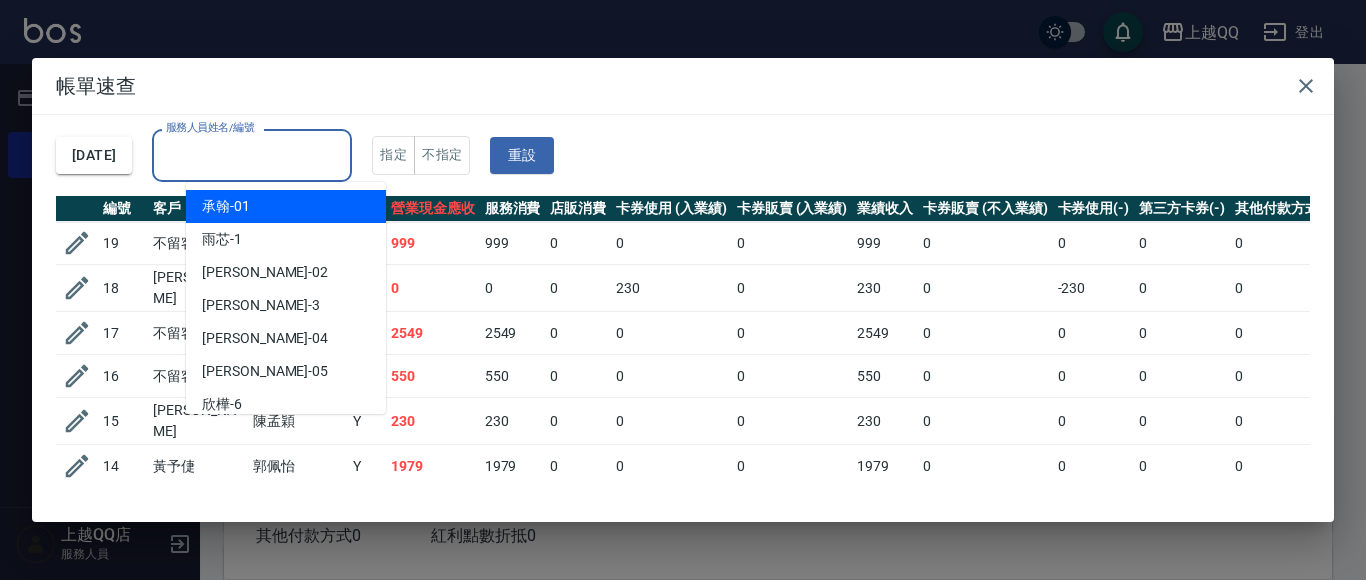 click on "服務人員姓名/編號" at bounding box center [252, 155] 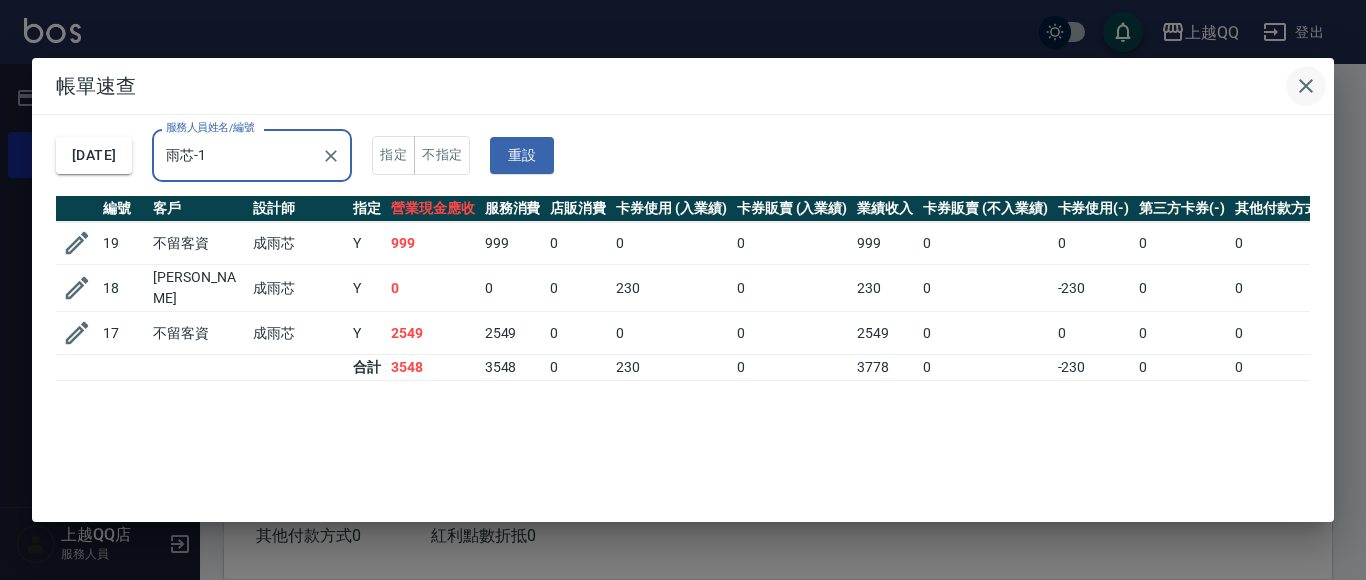 type on "雨芯-1" 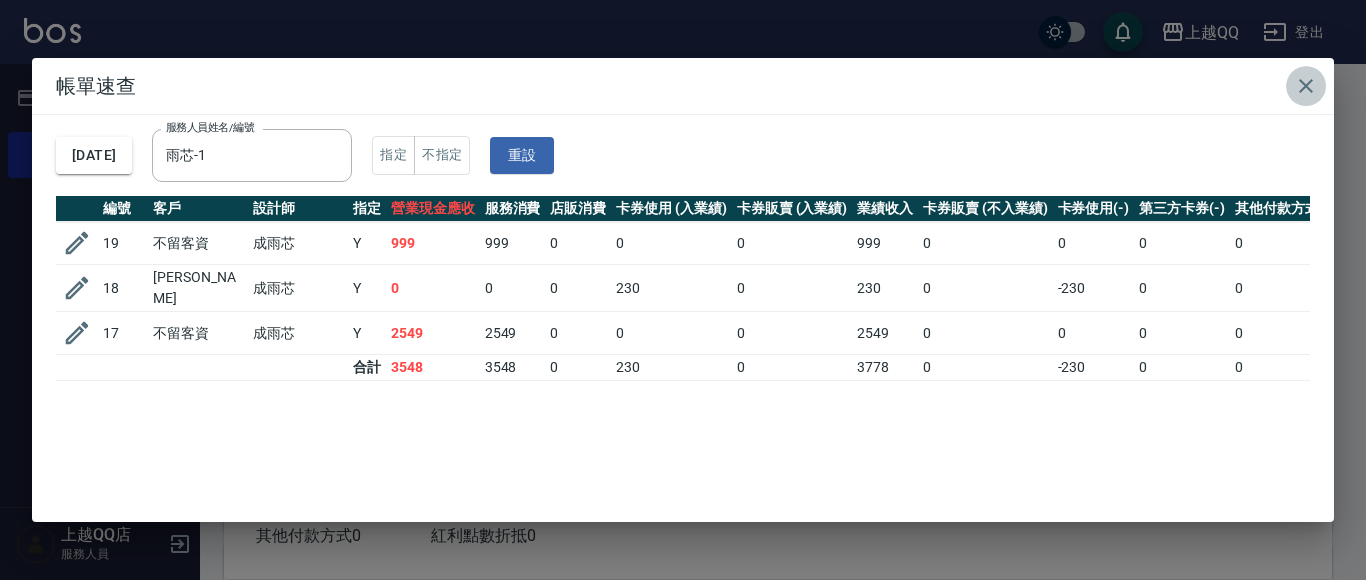 drag, startPoint x: 1314, startPoint y: 87, endPoint x: 1270, endPoint y: 112, distance: 50.606323 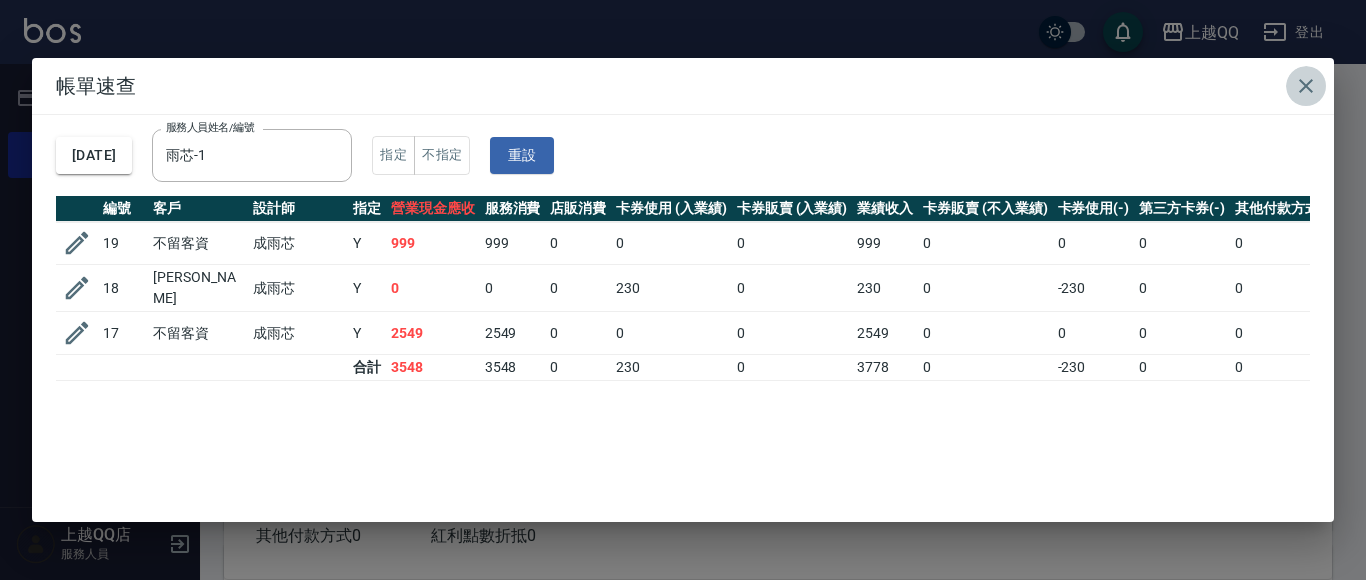 click 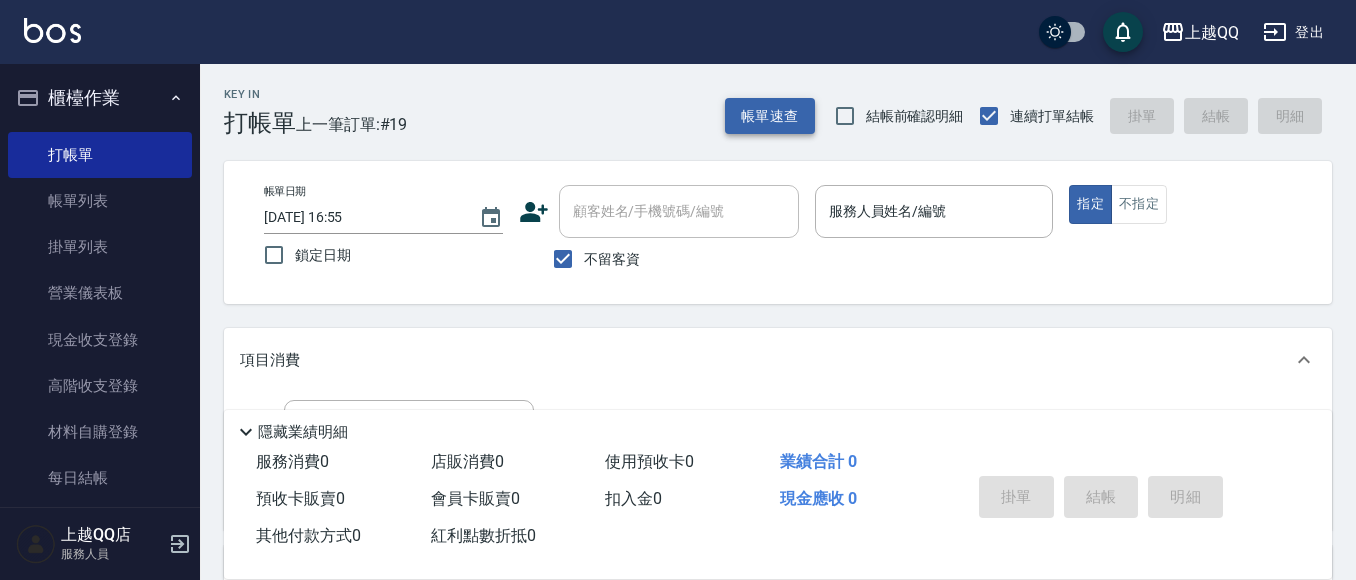 click on "帳單速查" at bounding box center (770, 116) 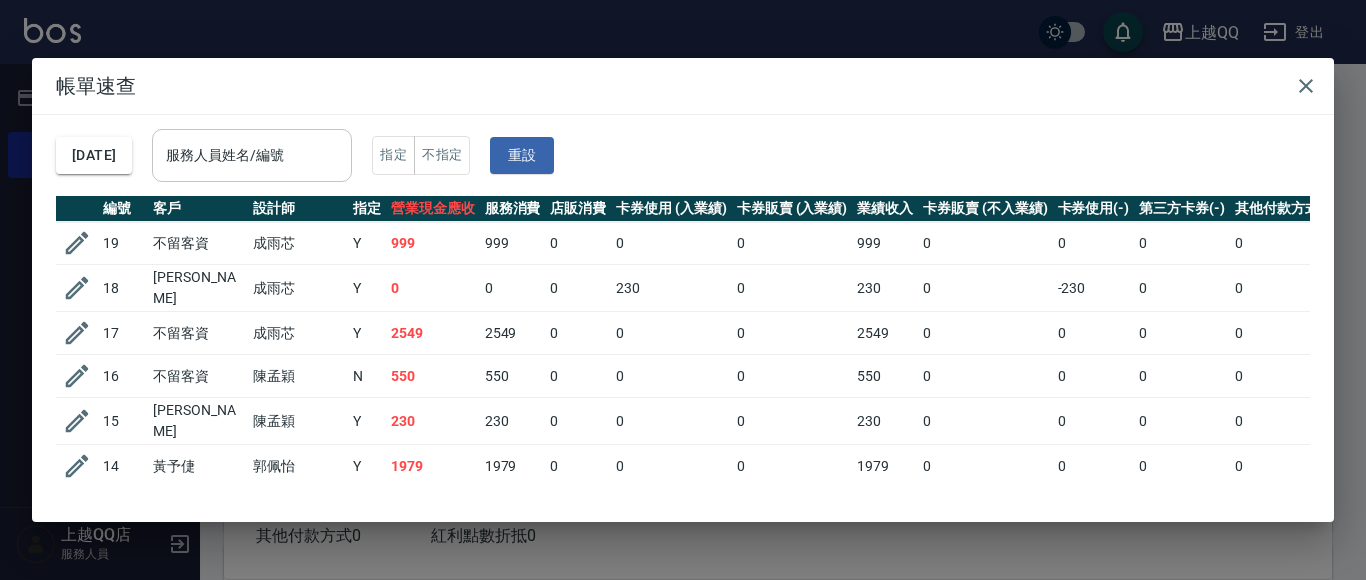 click on "服務人員姓名/編號" at bounding box center [252, 155] 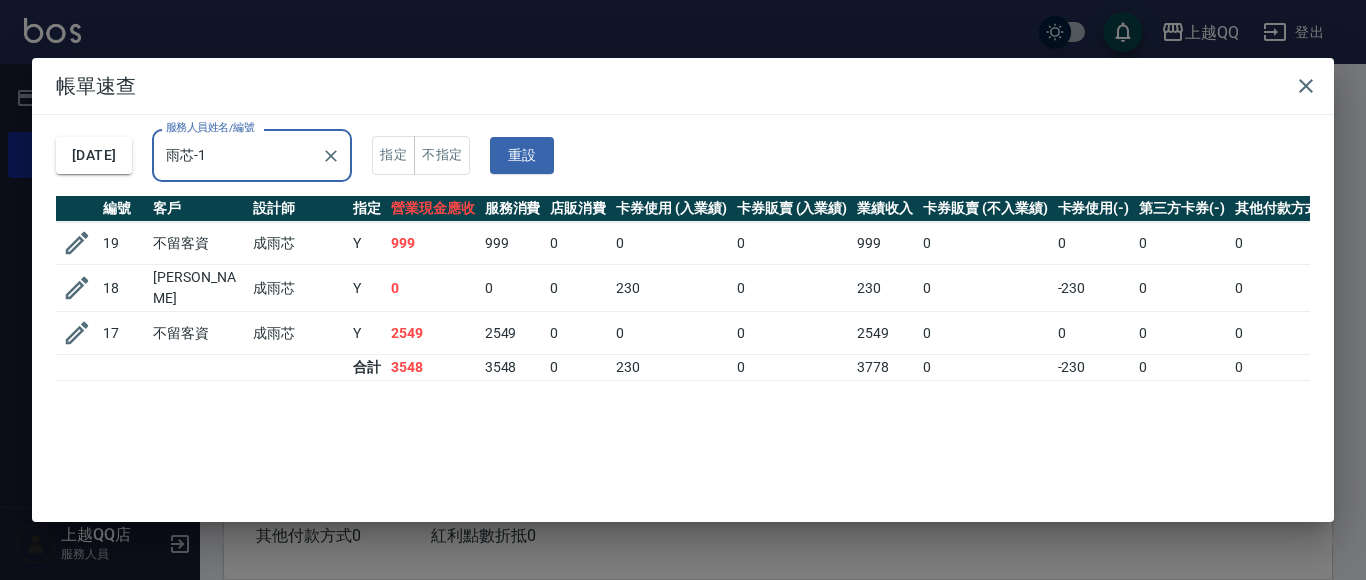type on "雨芯-1" 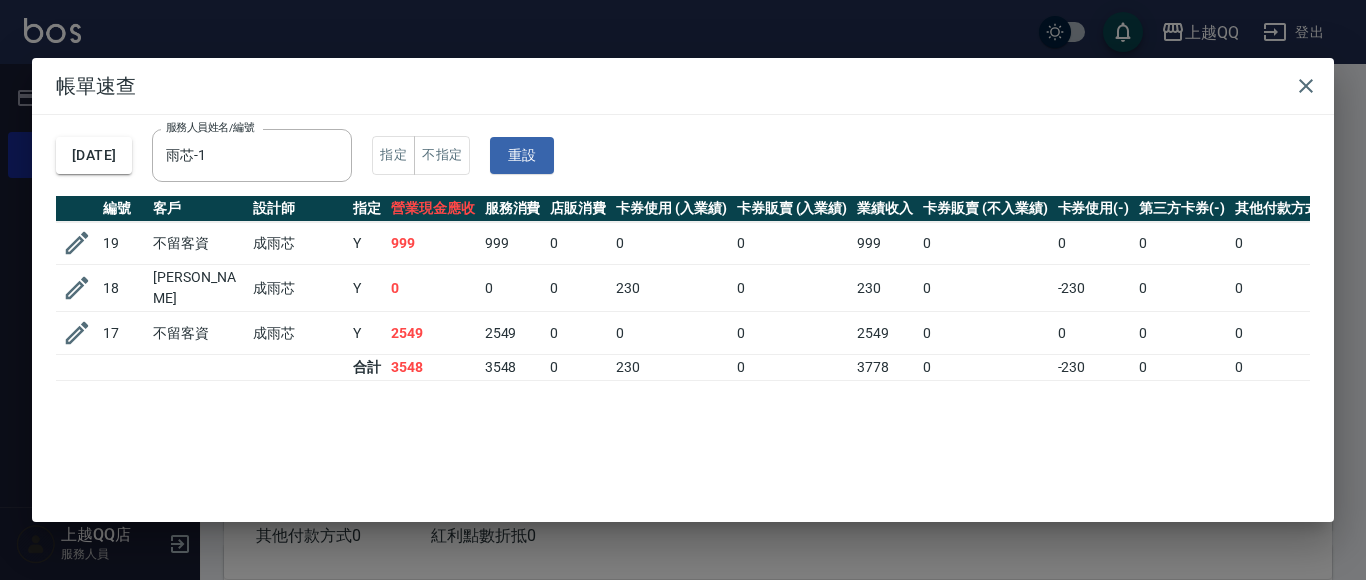 click on "帳單速查" at bounding box center (683, 86) 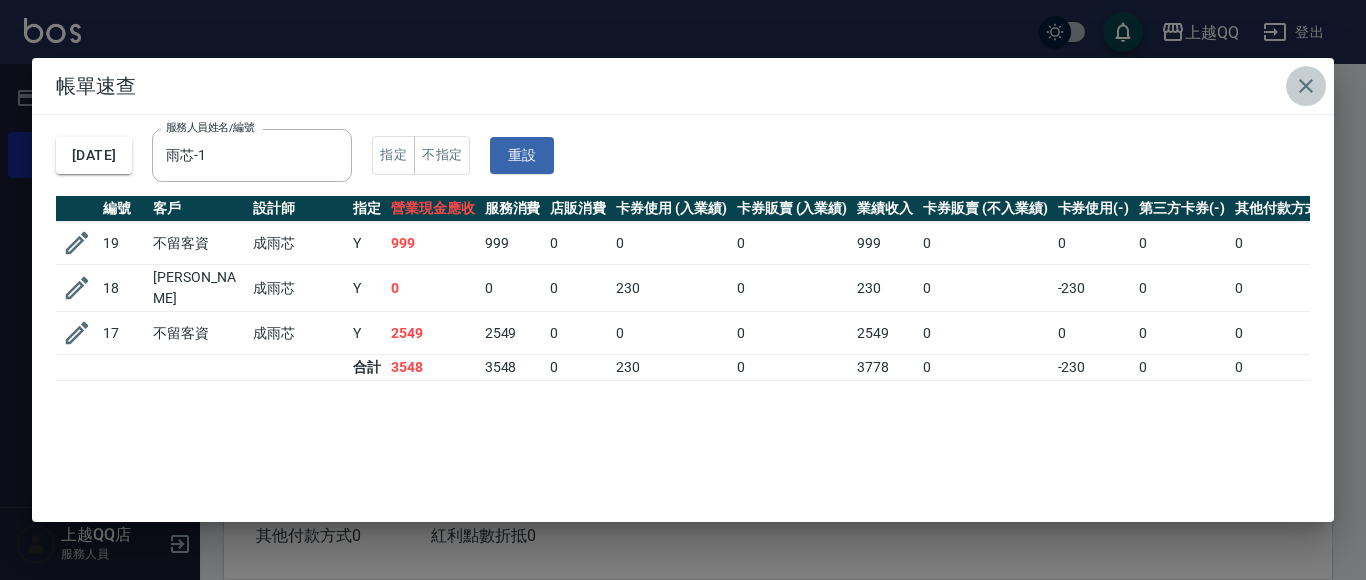click 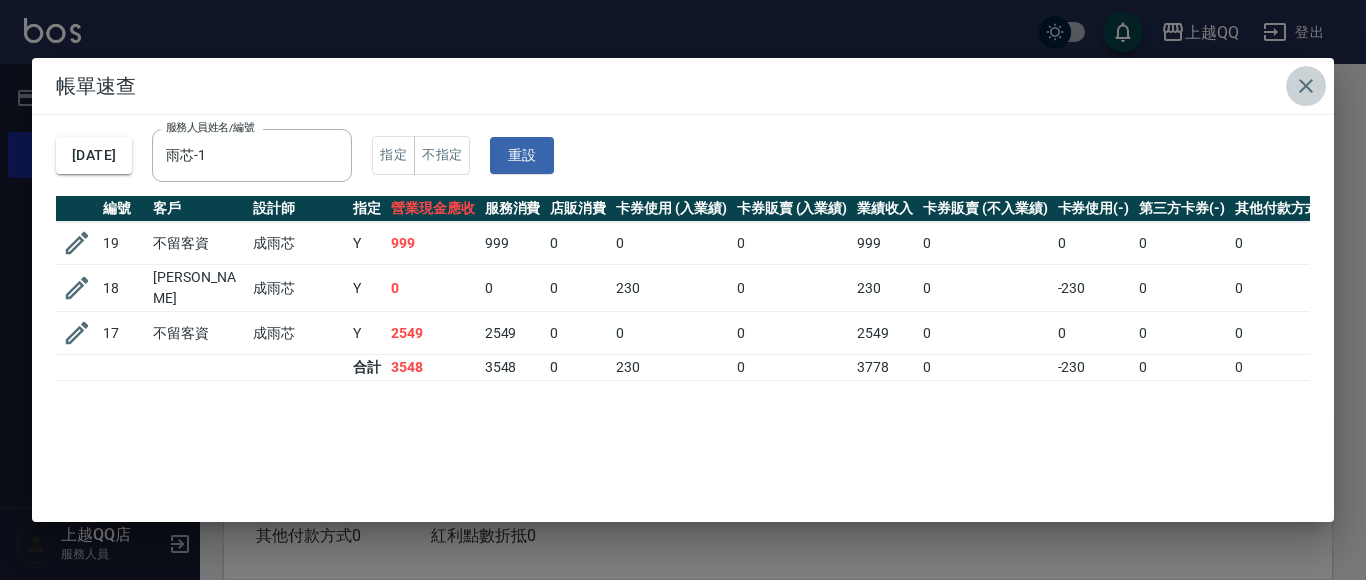 type 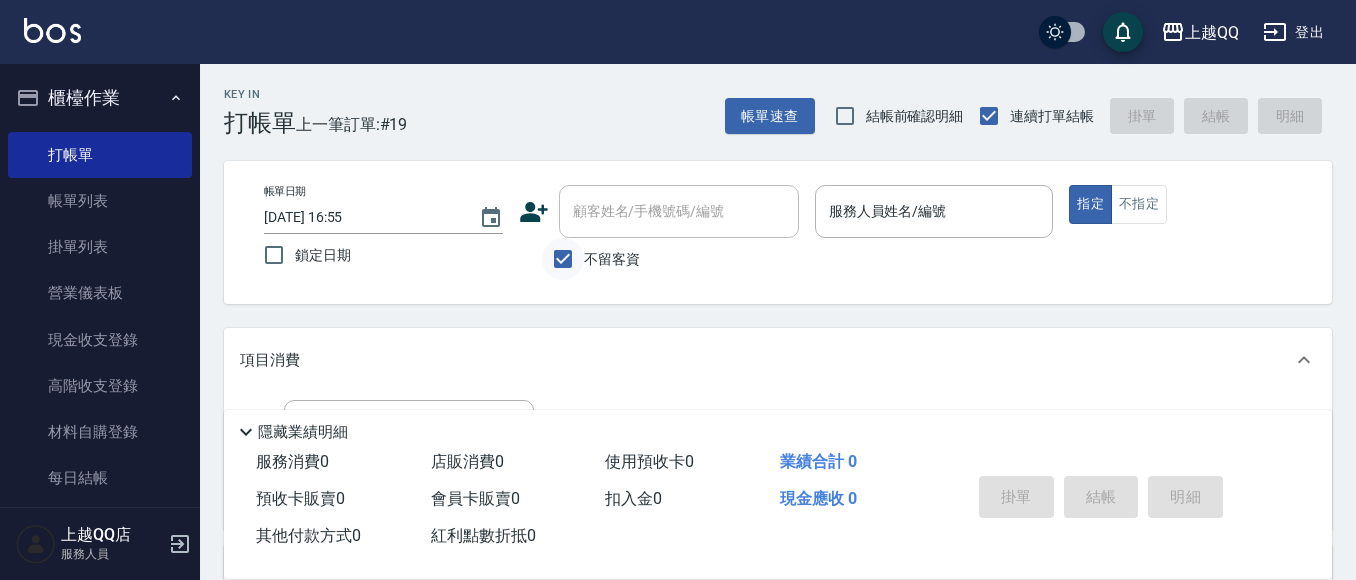 click on "不留客資" at bounding box center (563, 259) 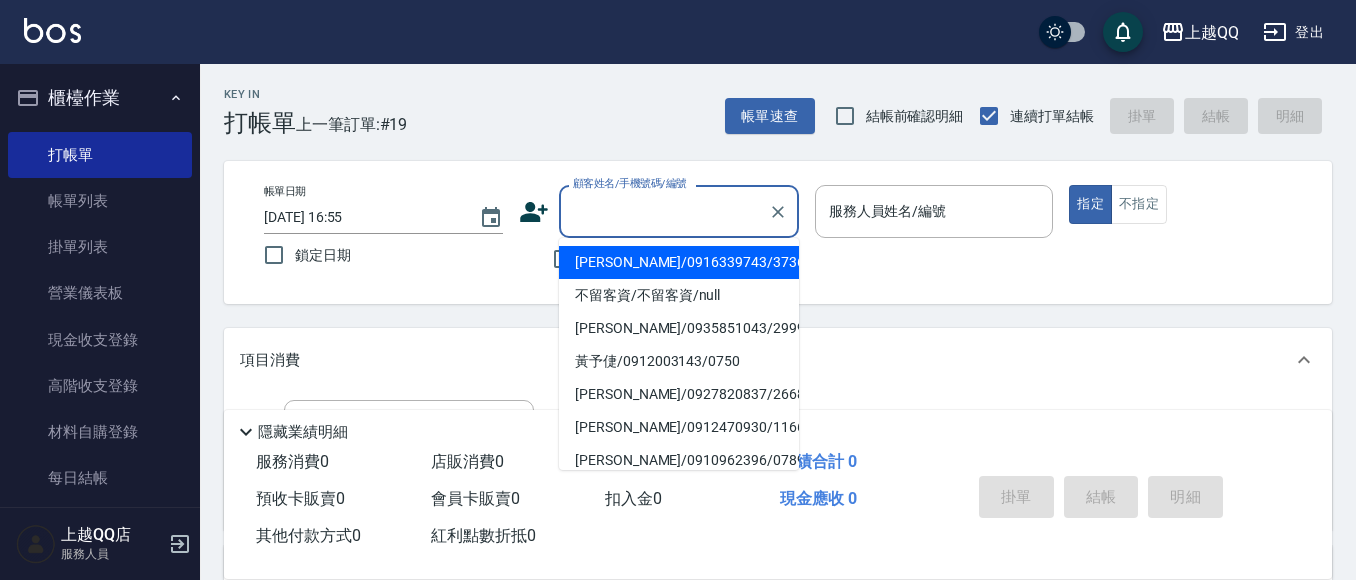 click on "顧客姓名/手機號碼/編號" at bounding box center [664, 211] 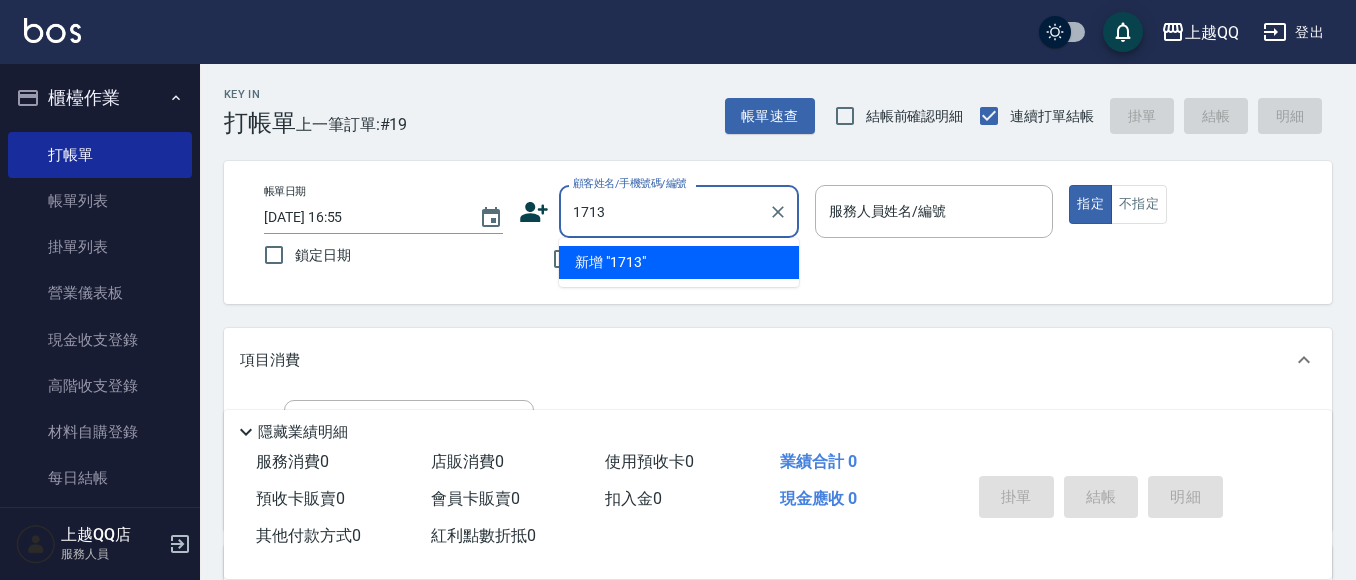 type on "1713" 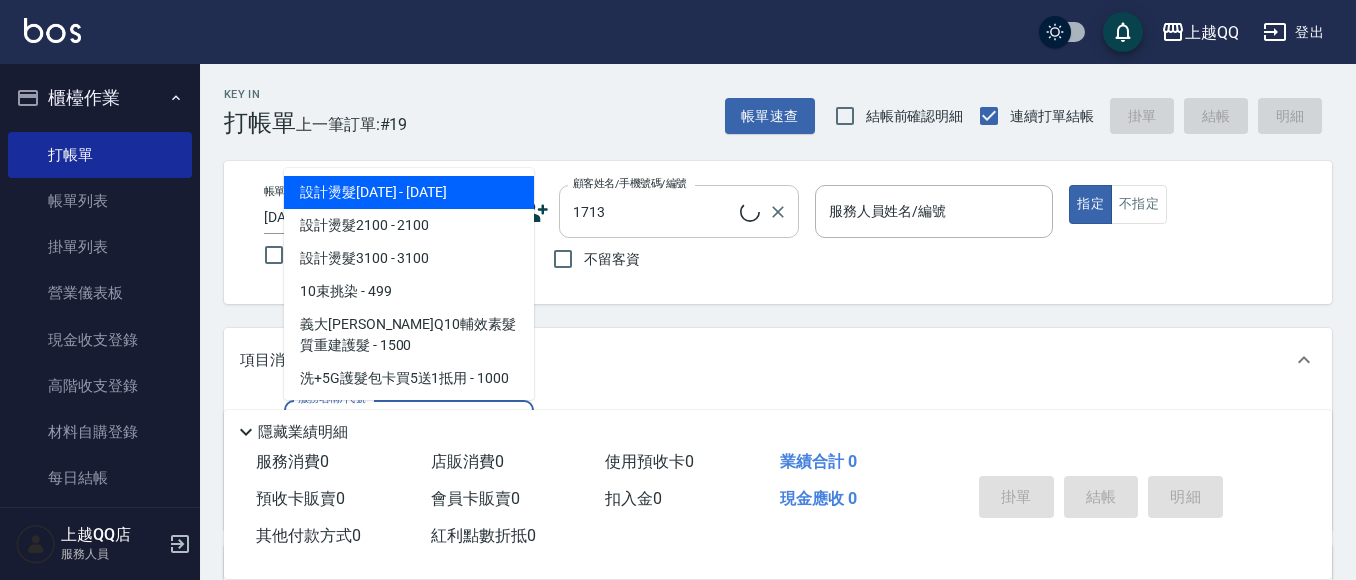 type on "101" 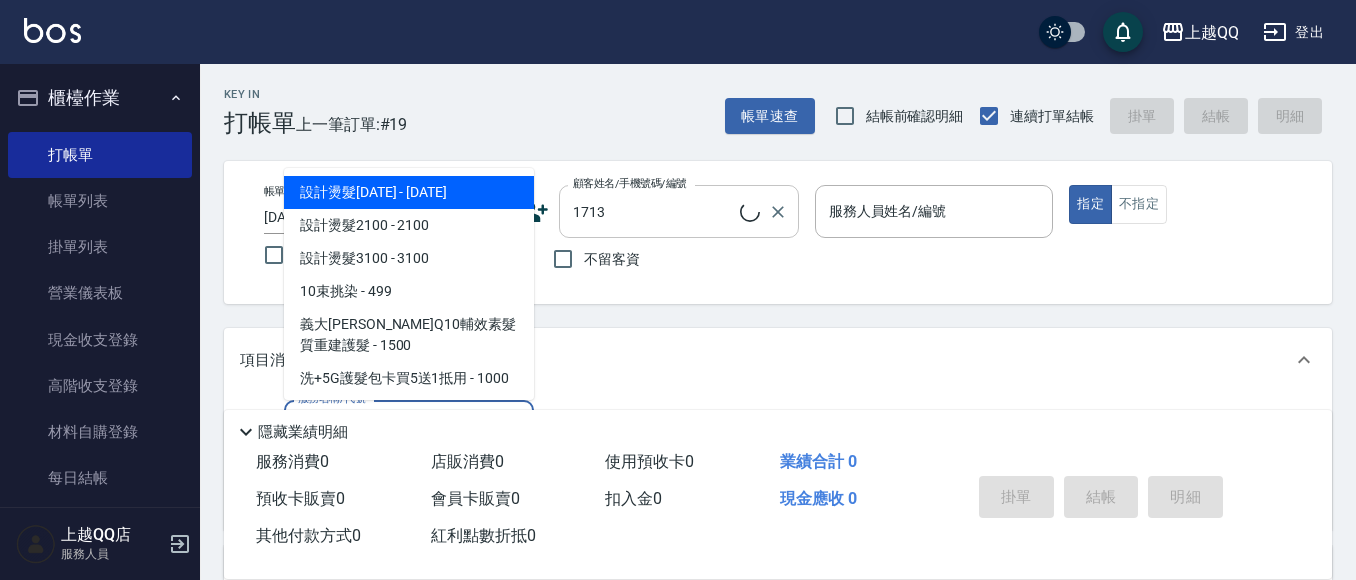 type on "[PERSON_NAME]/0916567756/1713" 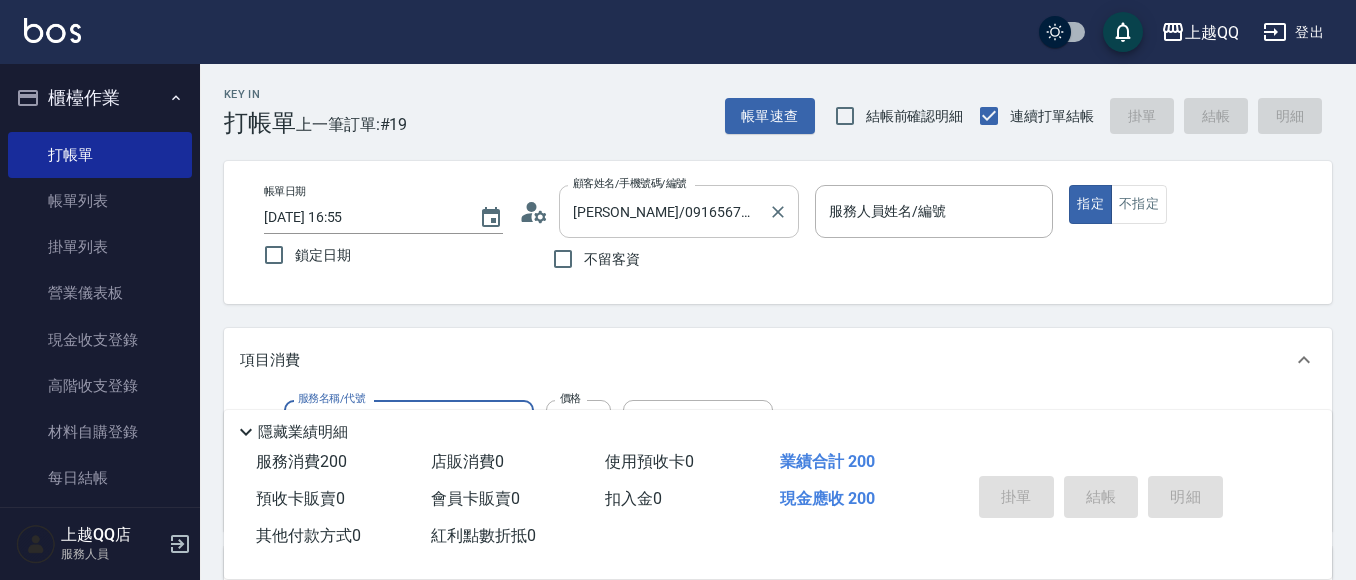 type on "101" 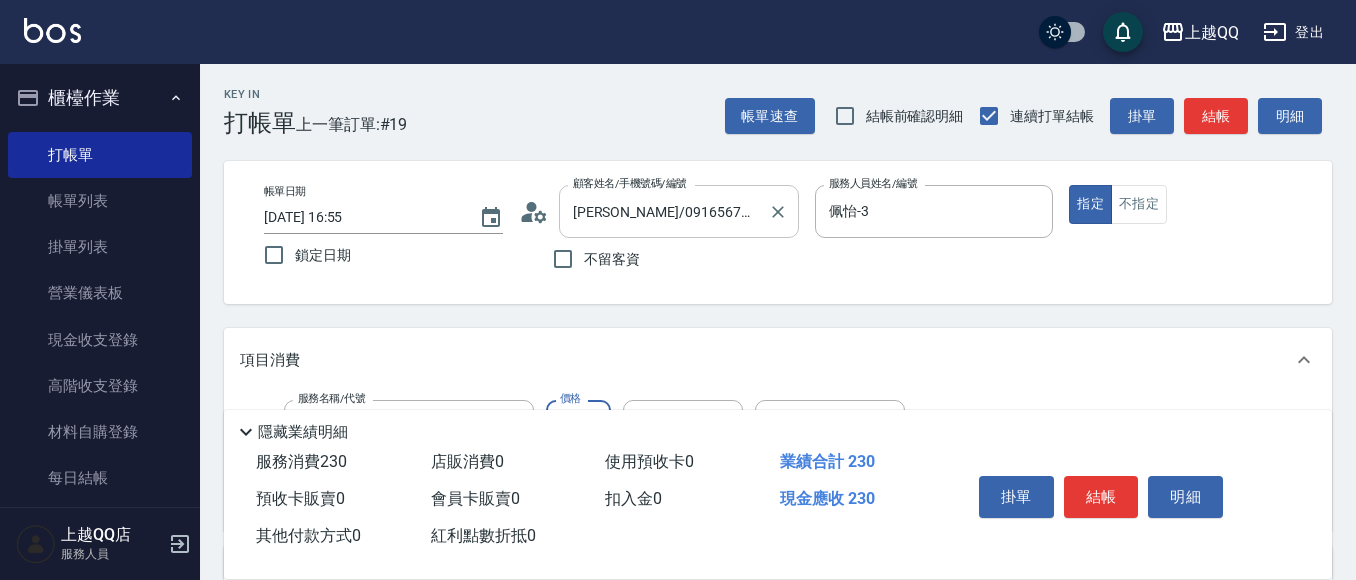 type on "230" 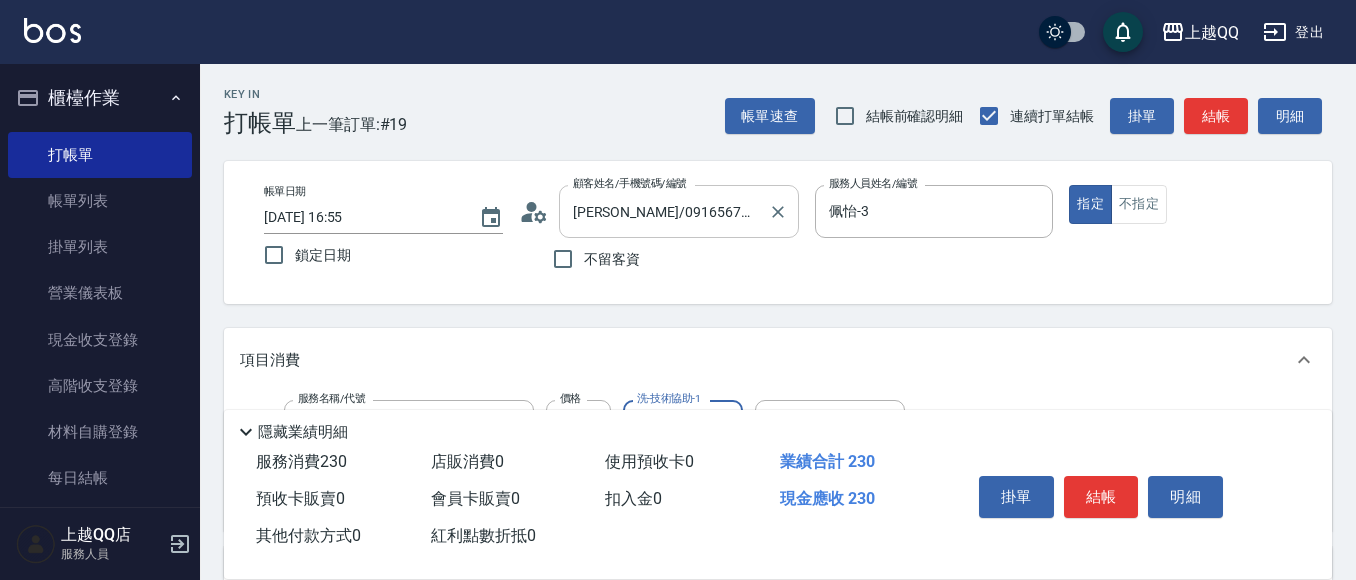 type on "雨芯-1" 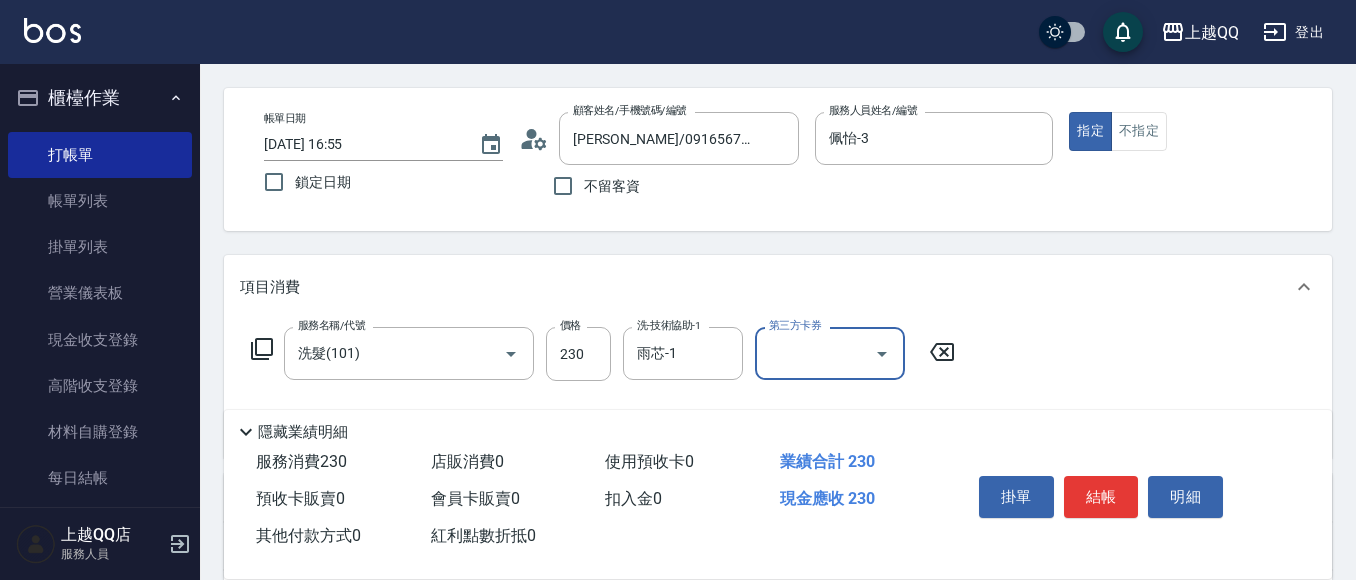 scroll, scrollTop: 103, scrollLeft: 0, axis: vertical 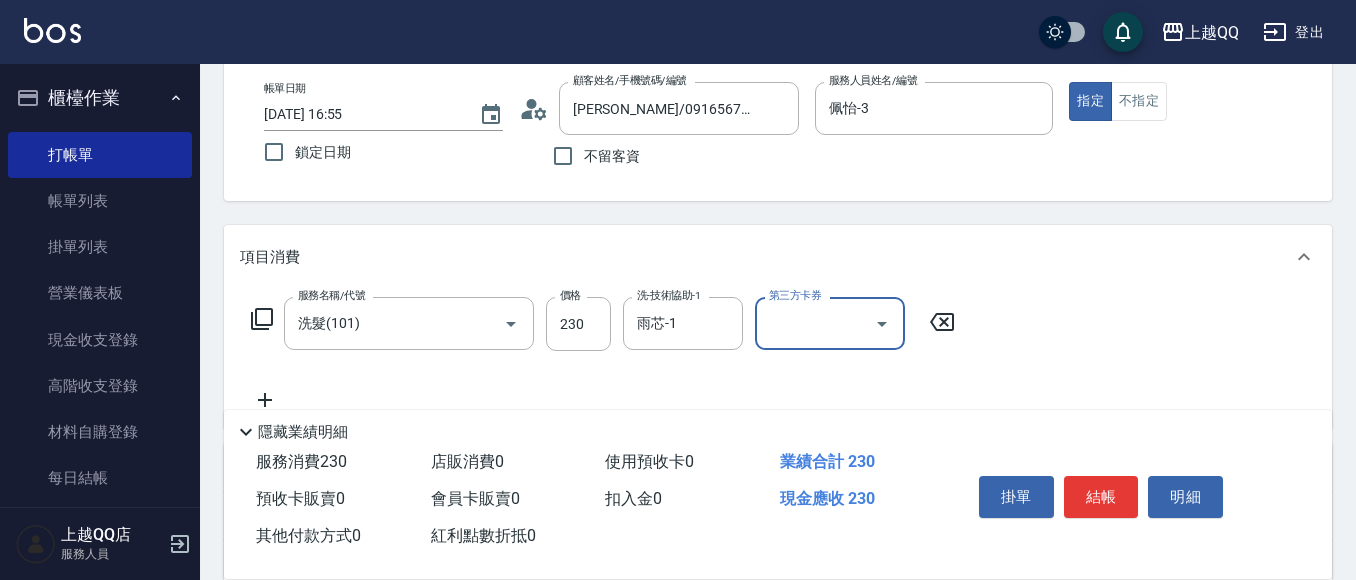 drag, startPoint x: 1112, startPoint y: 499, endPoint x: 1136, endPoint y: 505, distance: 24.738634 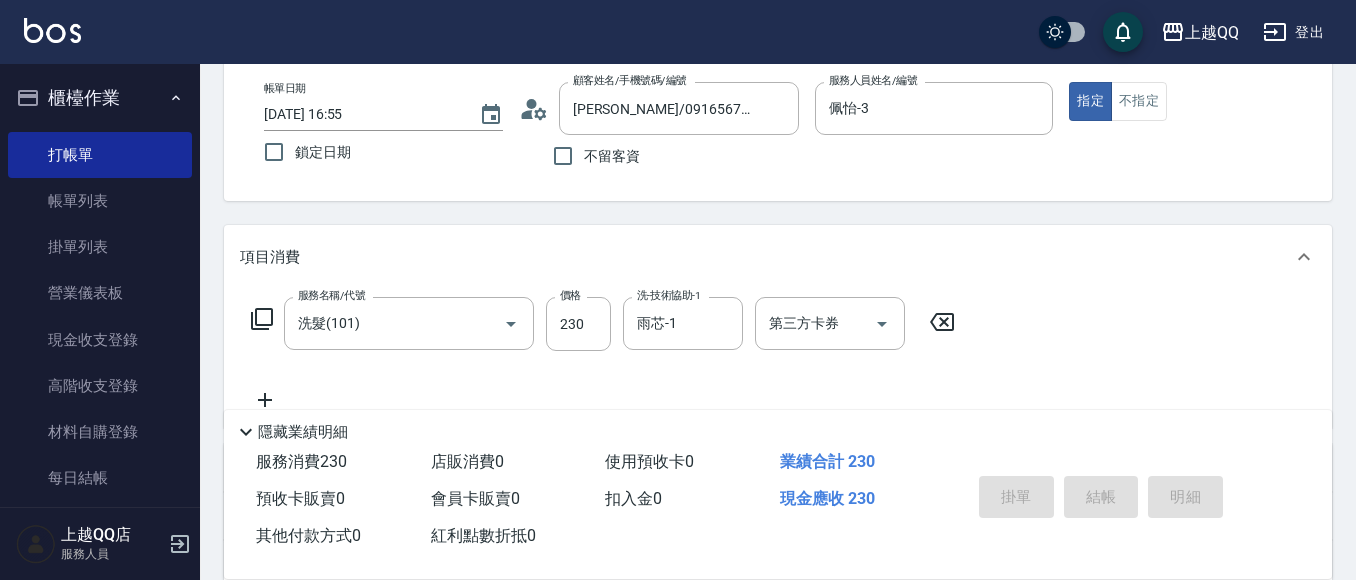 type on "[DATE] 17:05" 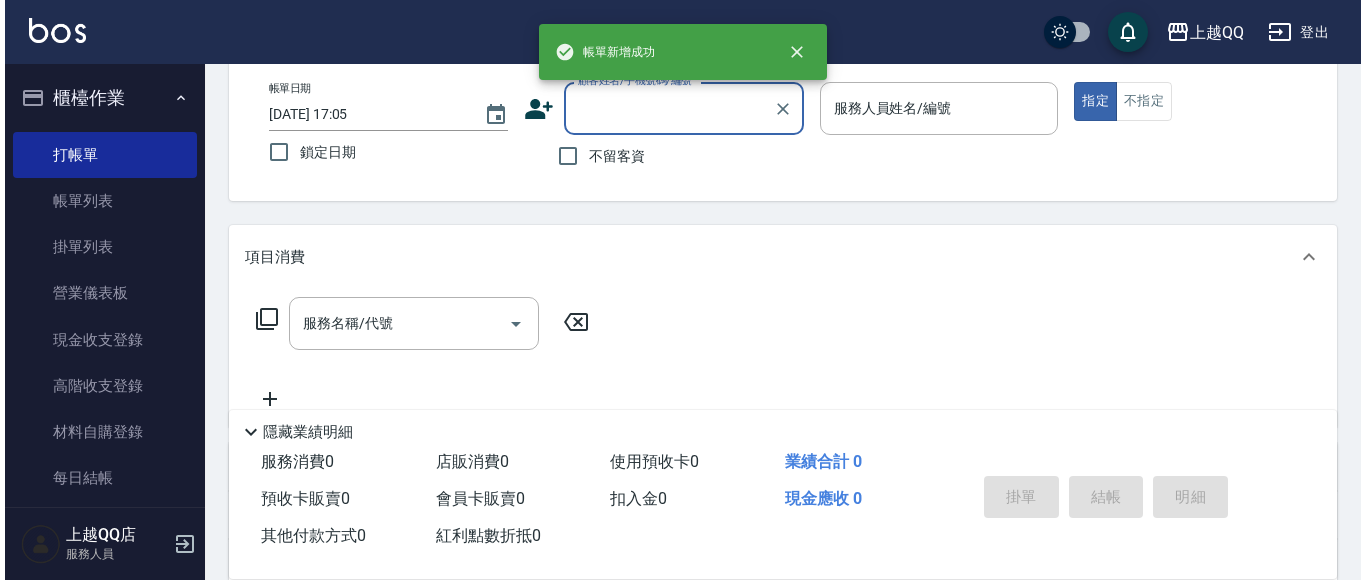 scroll, scrollTop: 33, scrollLeft: 0, axis: vertical 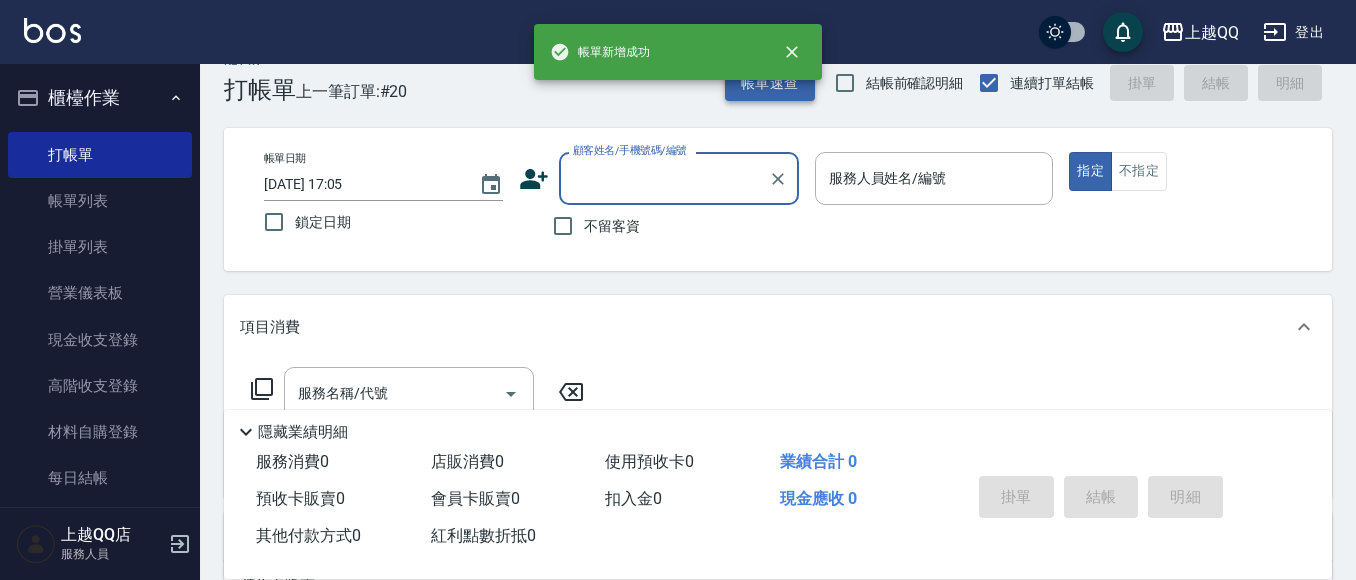 click on "帳單速查" at bounding box center (770, 83) 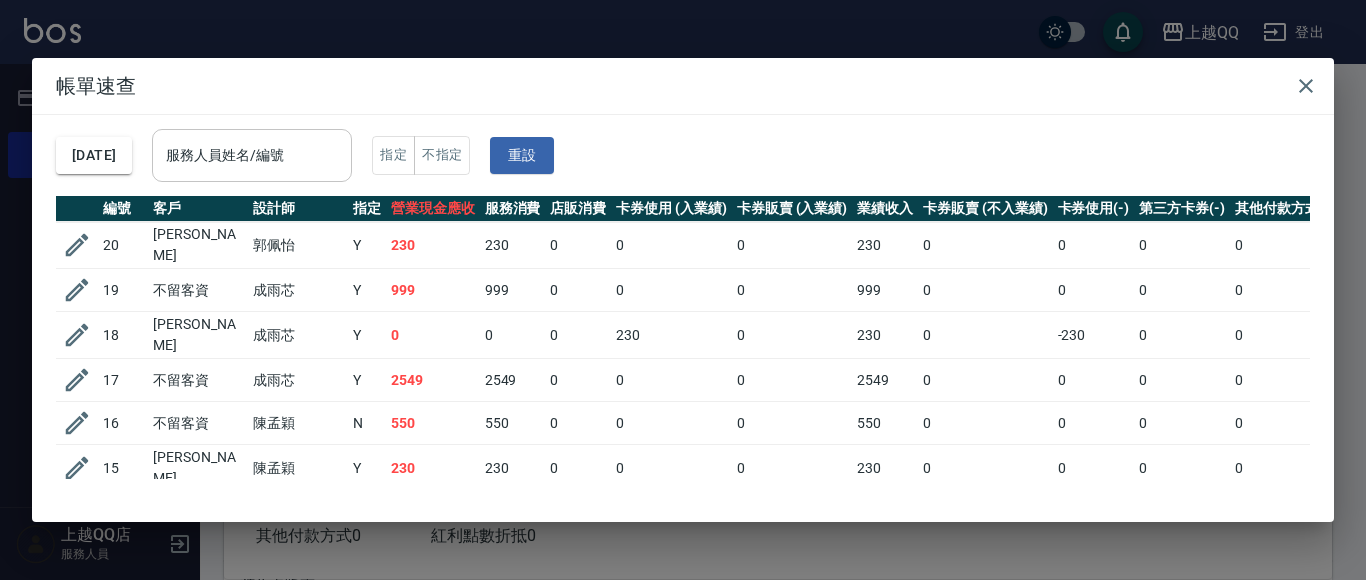 click on "服務人員姓名/編號" at bounding box center (252, 155) 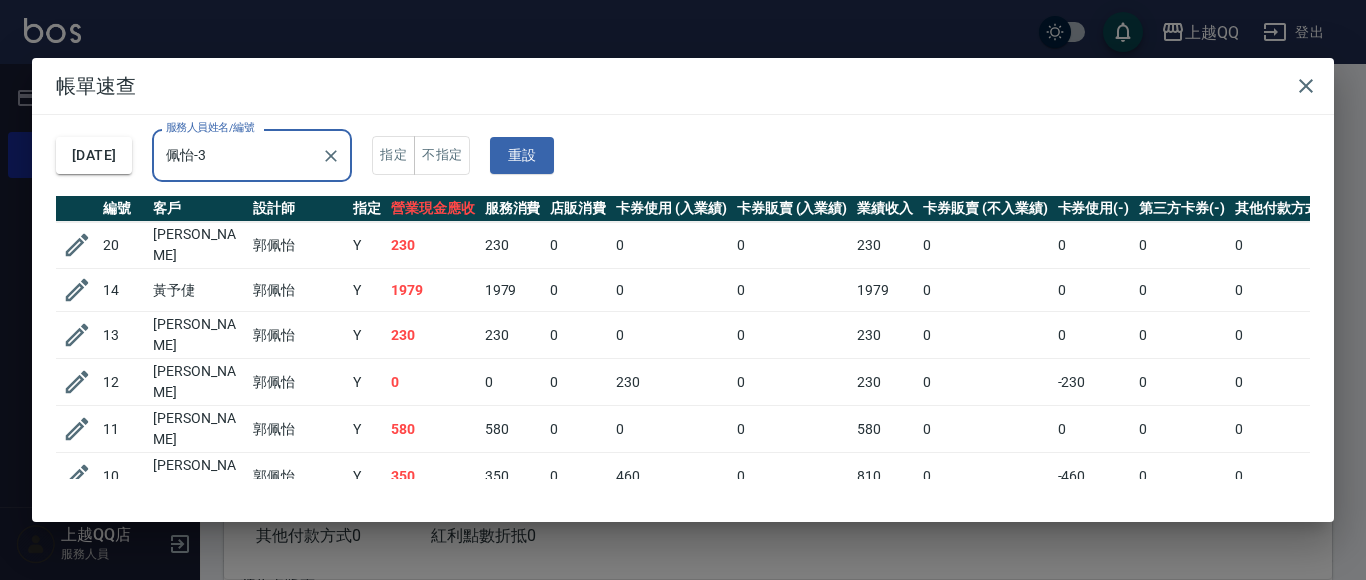 type on "佩怡-3" 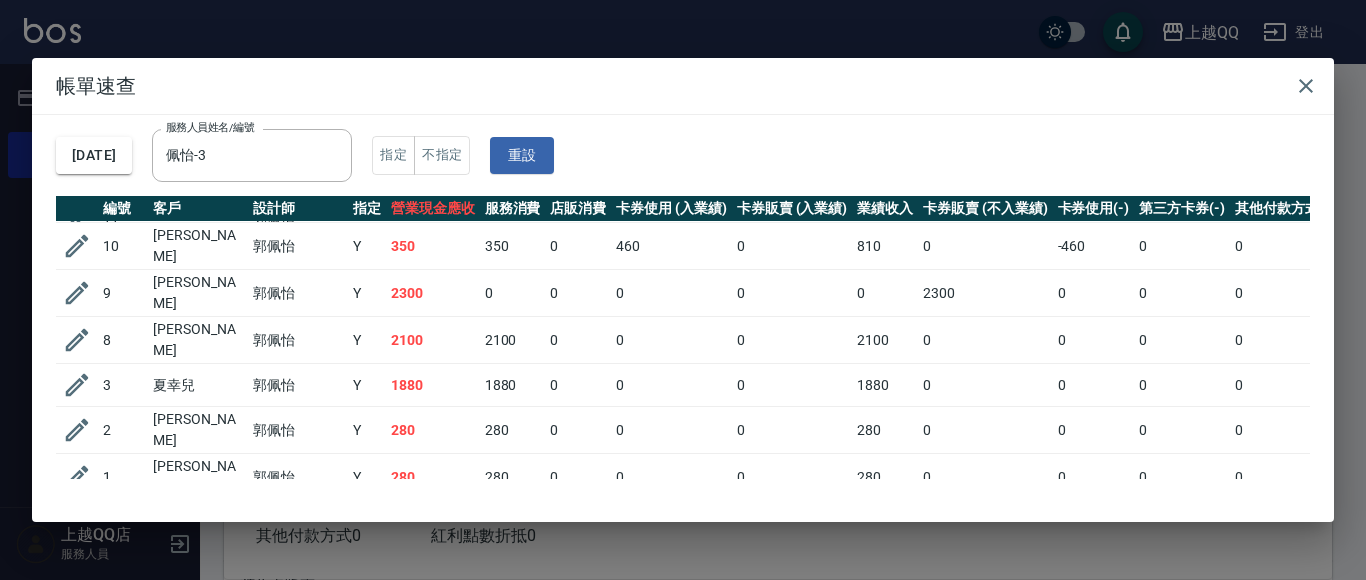 scroll, scrollTop: 259, scrollLeft: 0, axis: vertical 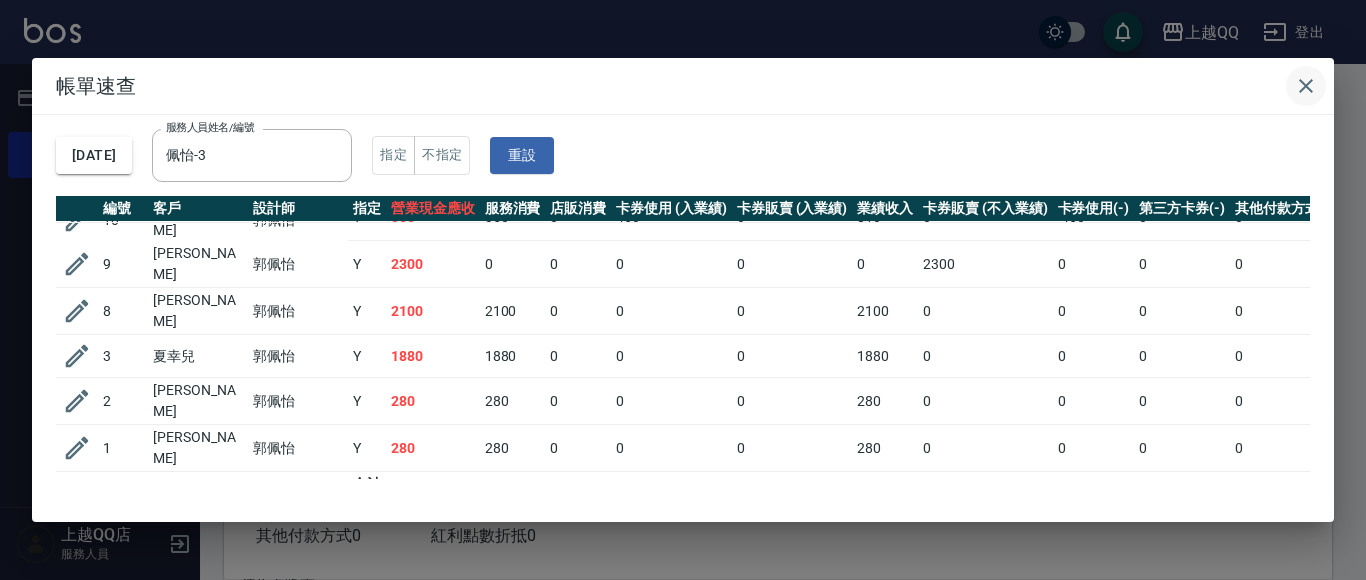click 